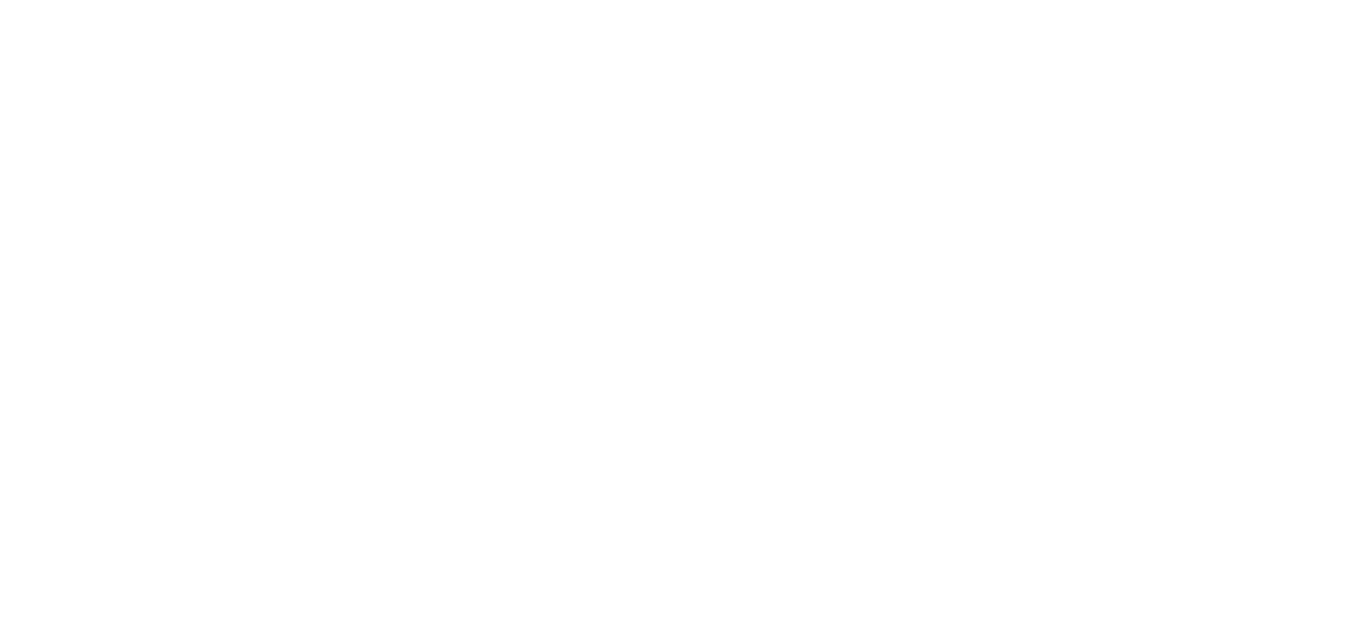 scroll, scrollTop: 0, scrollLeft: 0, axis: both 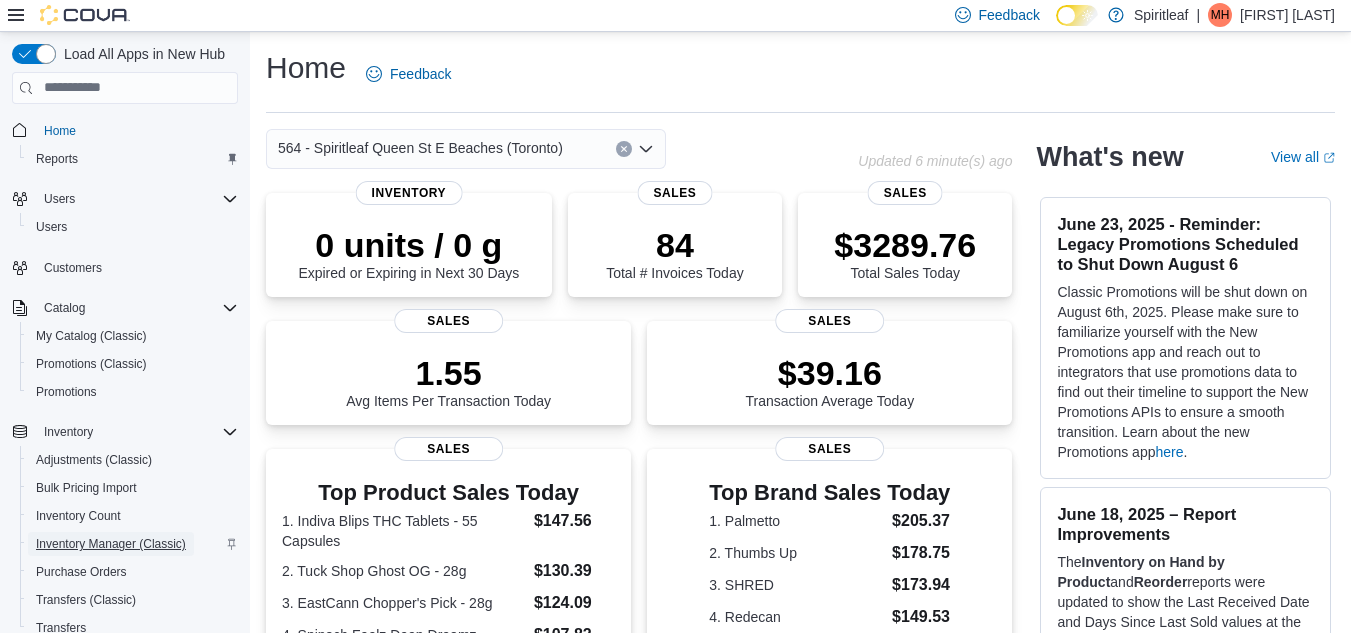 click on "Inventory Manager (Classic)" at bounding box center [111, 544] 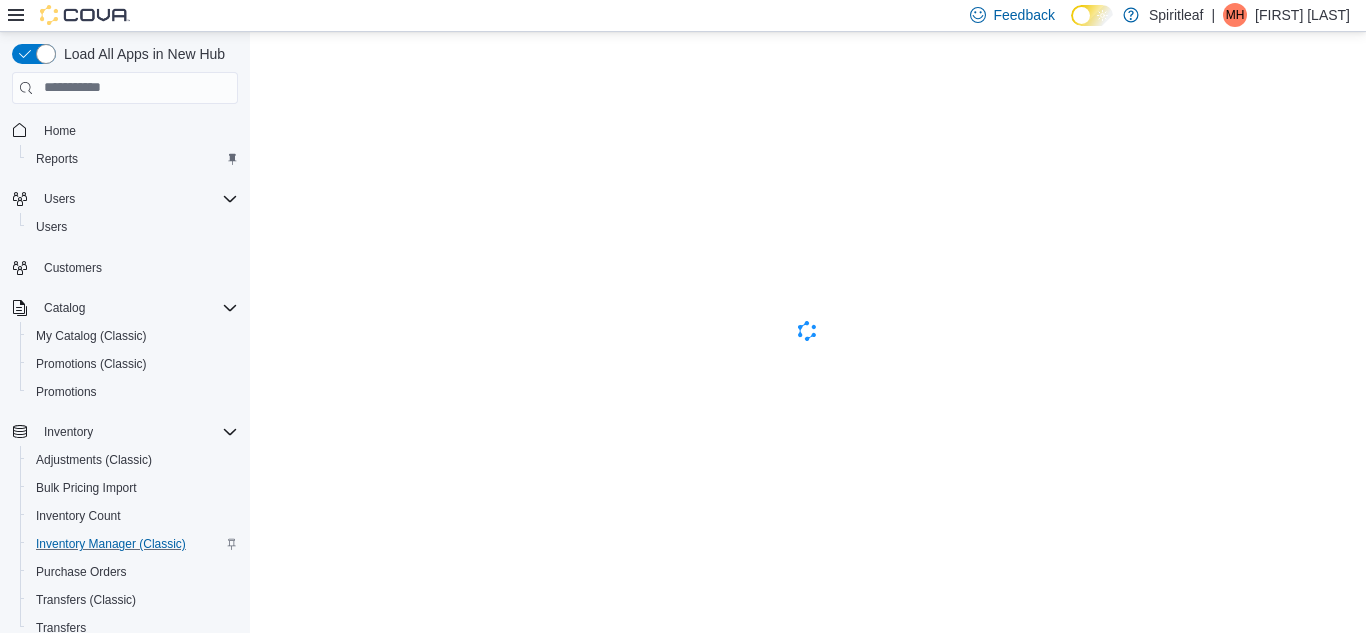 scroll, scrollTop: 0, scrollLeft: 0, axis: both 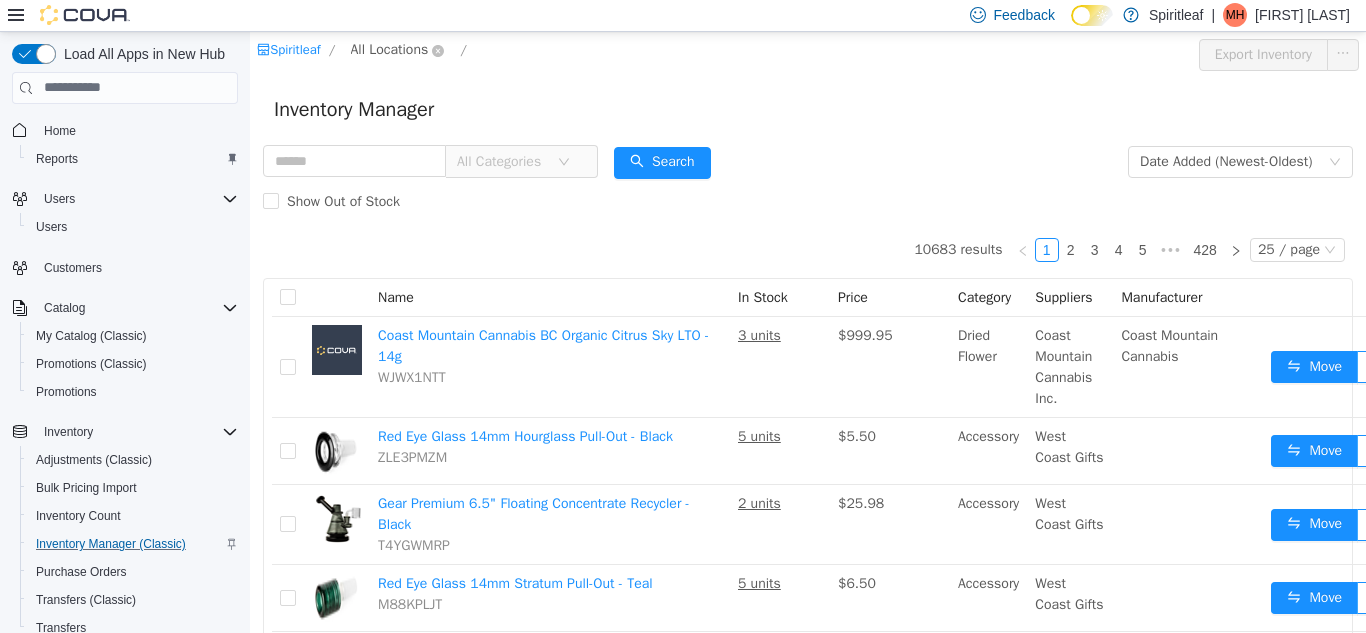 click on "All Locations" at bounding box center [390, 49] 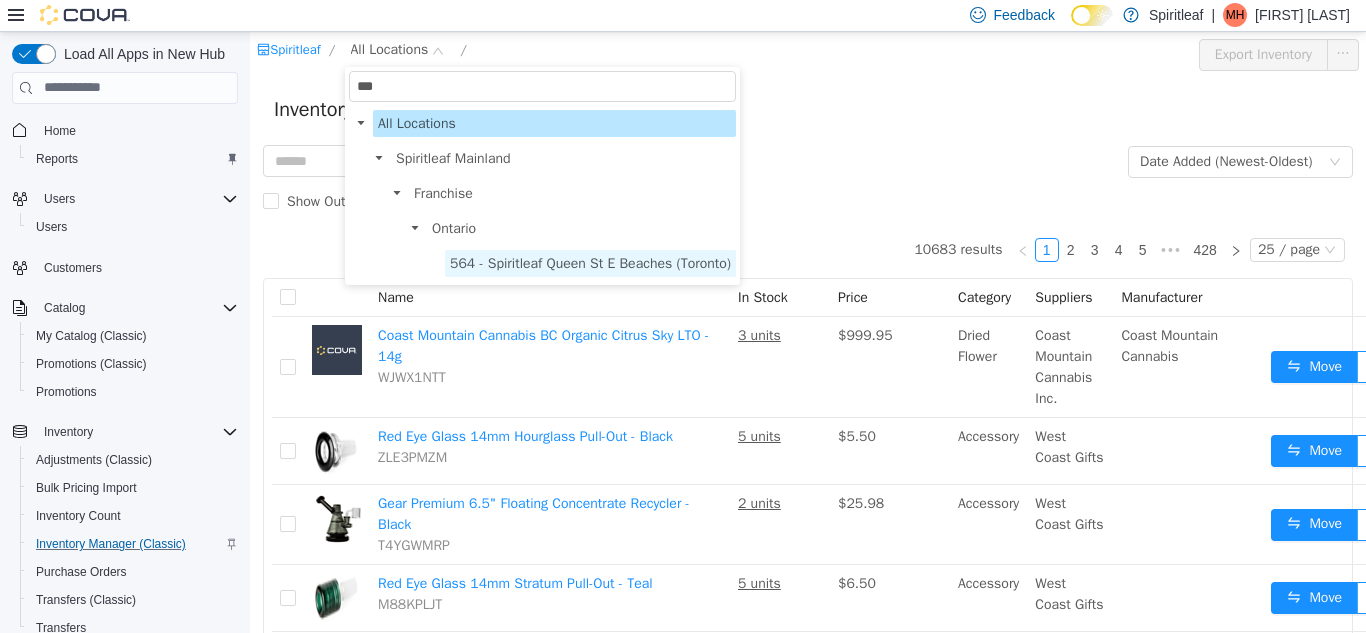 type on "***" 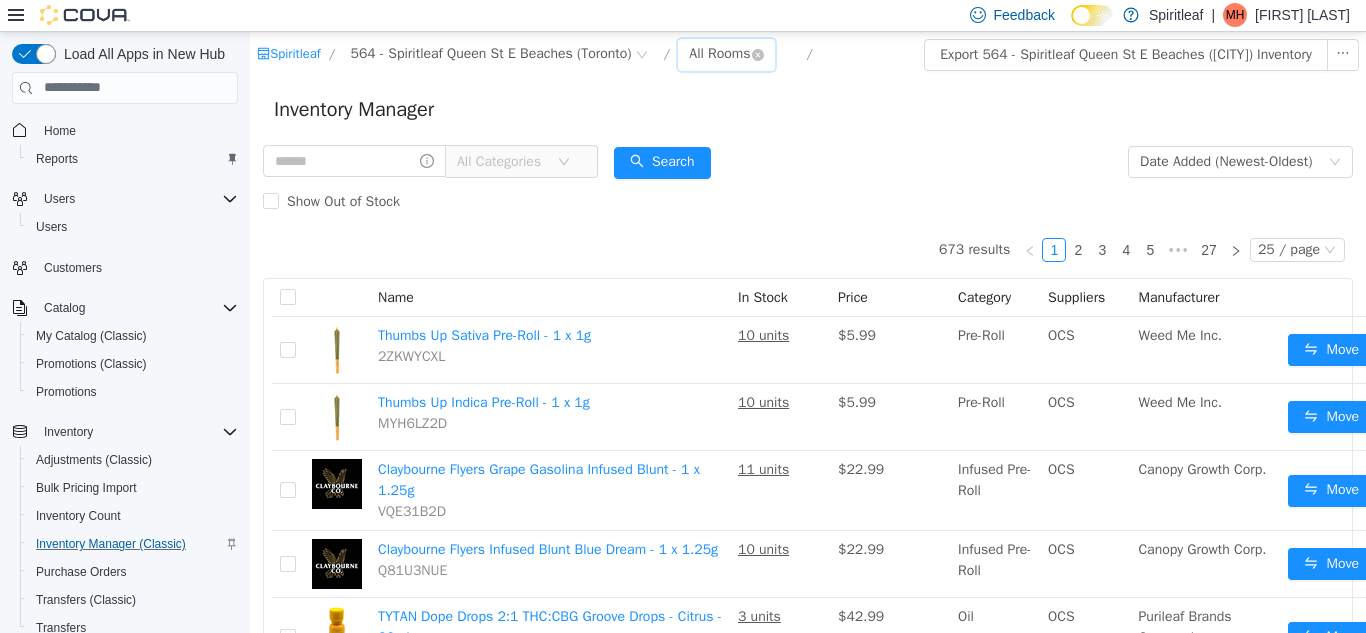 click on "All Rooms" at bounding box center [719, 53] 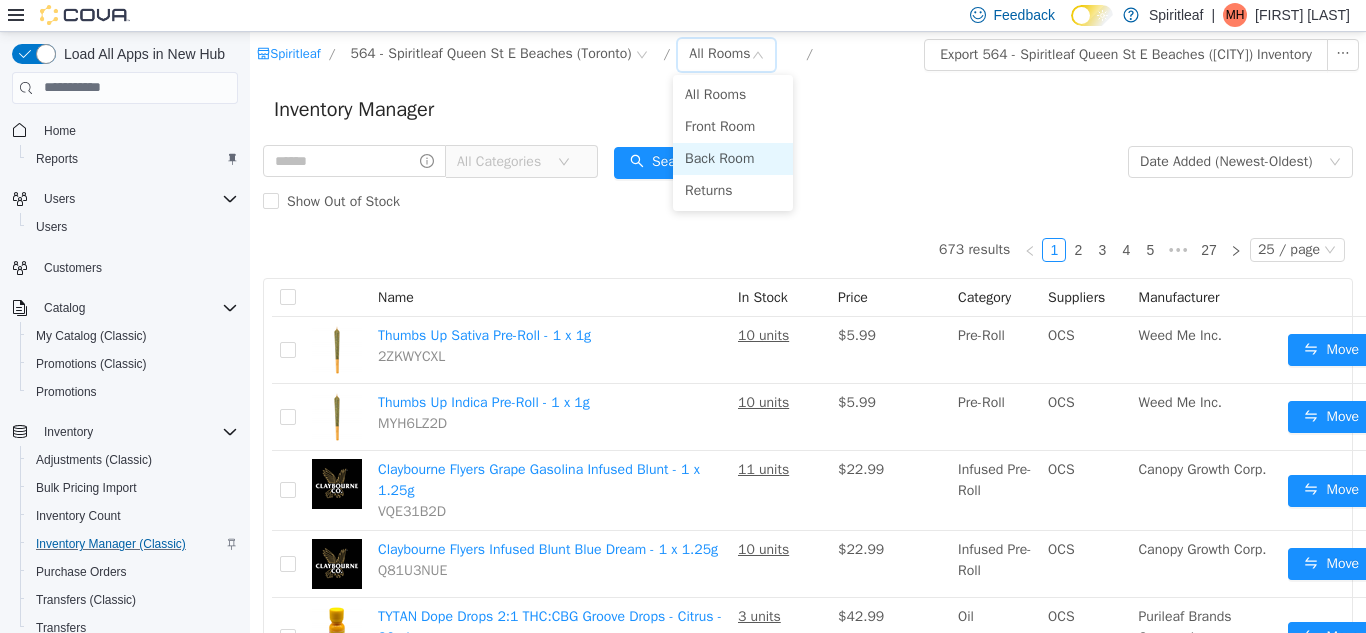 click on "Back Room" at bounding box center [733, 158] 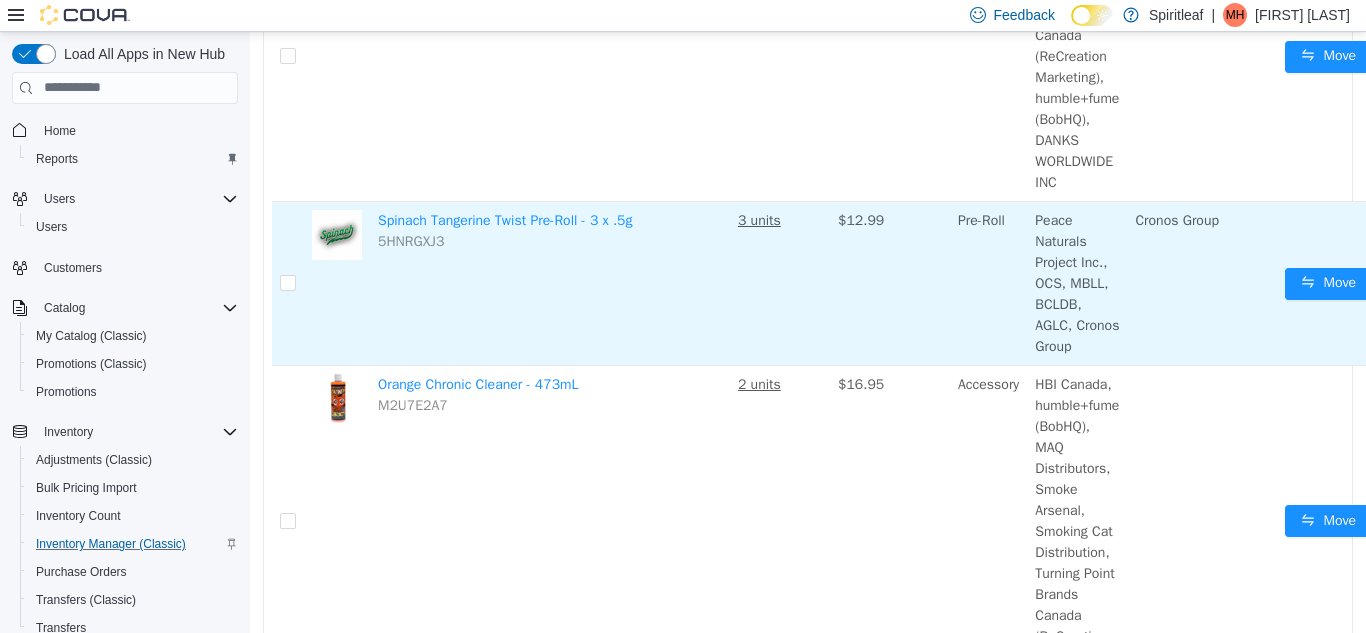 scroll, scrollTop: 1897, scrollLeft: 72, axis: both 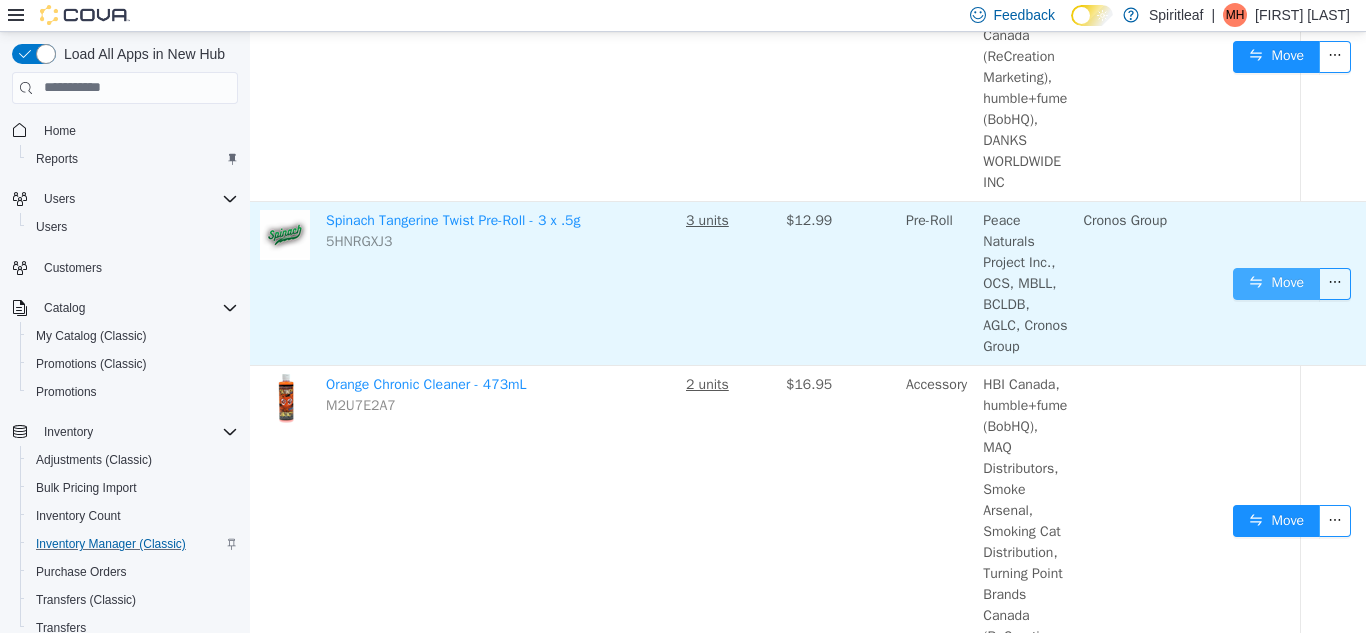 click on "Move" at bounding box center [1276, 283] 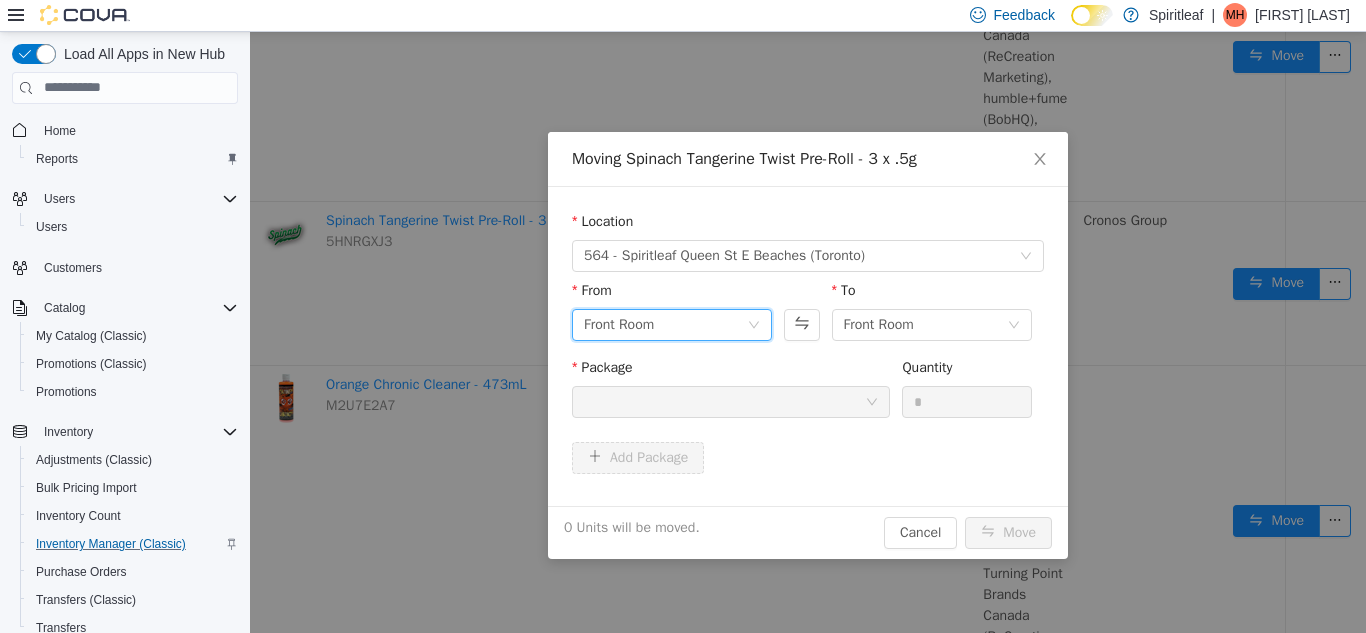 click on "Front Room" at bounding box center [672, 324] 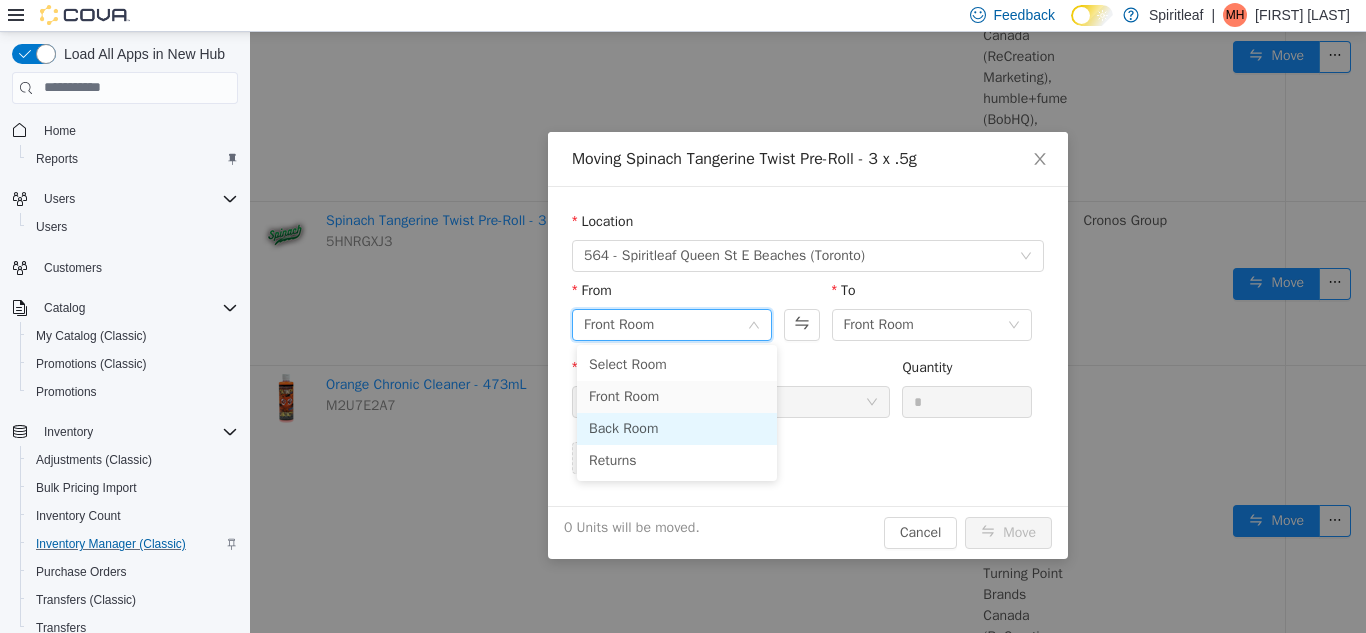 click on "Back Room" at bounding box center (677, 428) 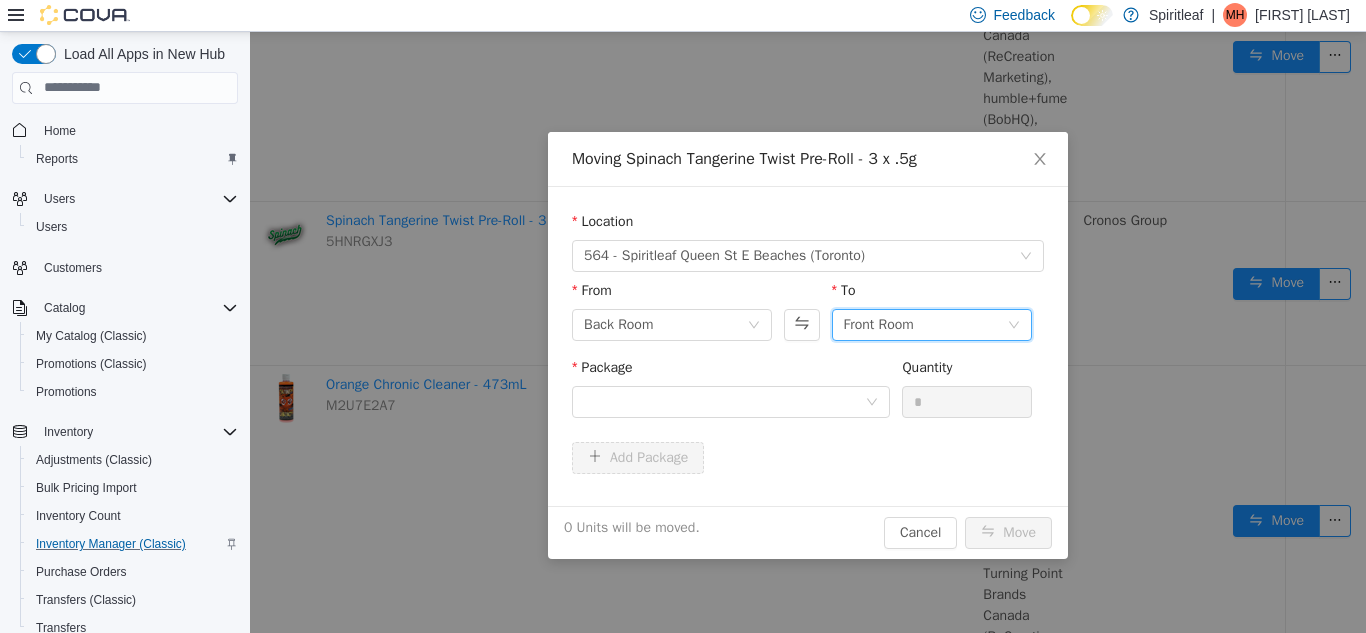 click on "Front Room" at bounding box center [879, 324] 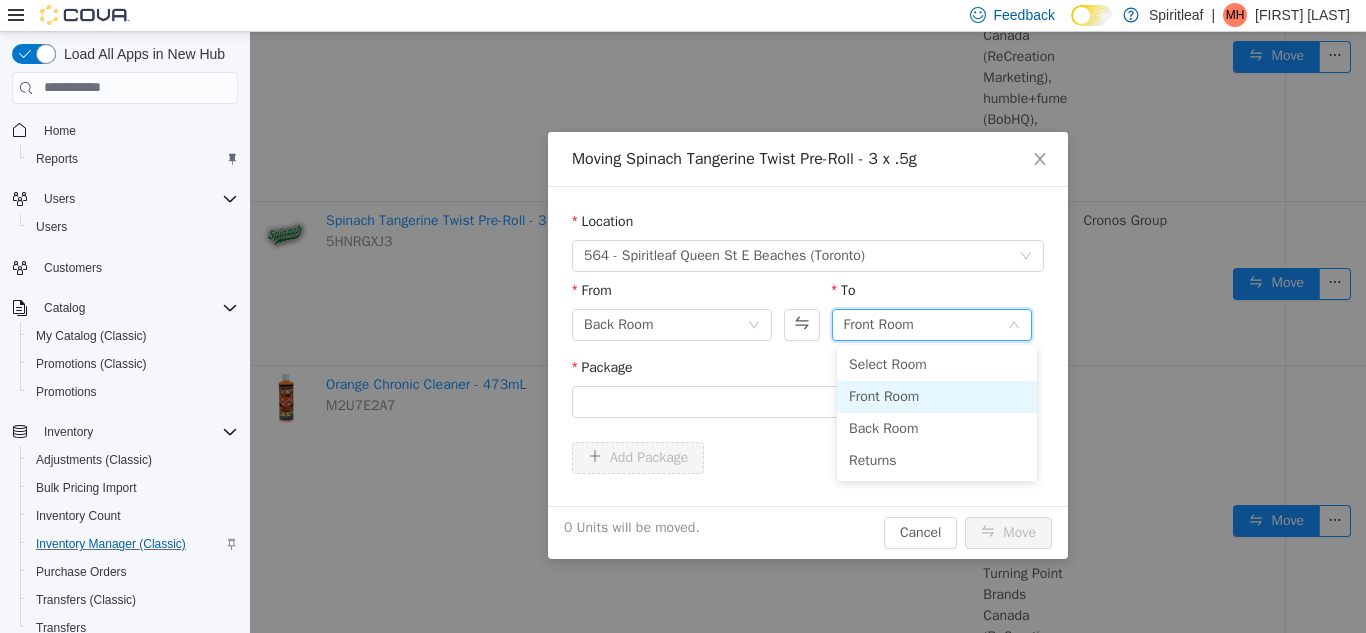 click on "Front Room" at bounding box center (937, 396) 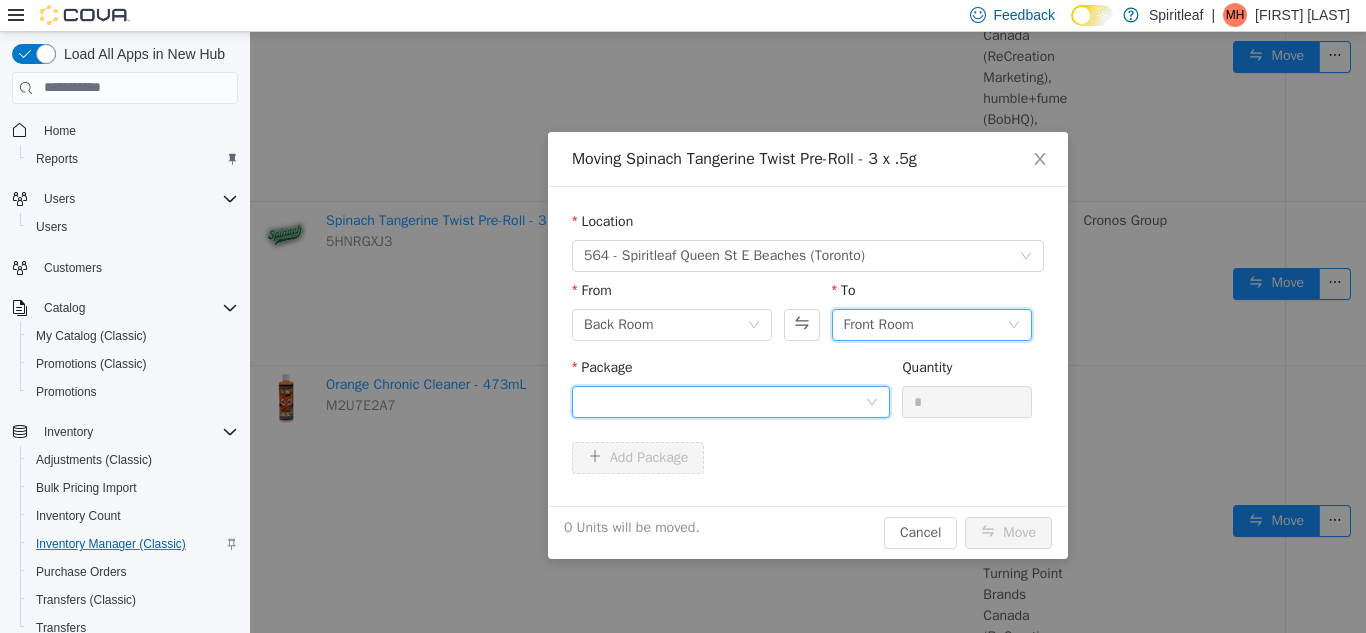 click at bounding box center [724, 401] 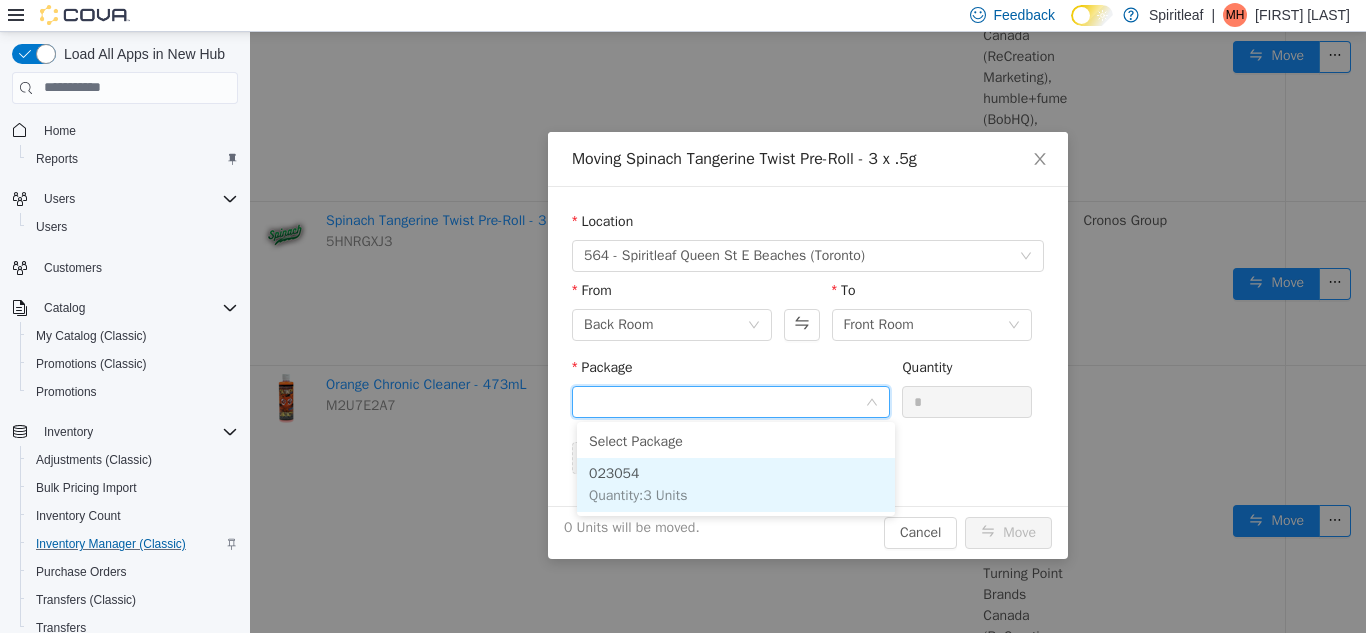 click on "023054 Quantity :  3 Units" at bounding box center (736, 484) 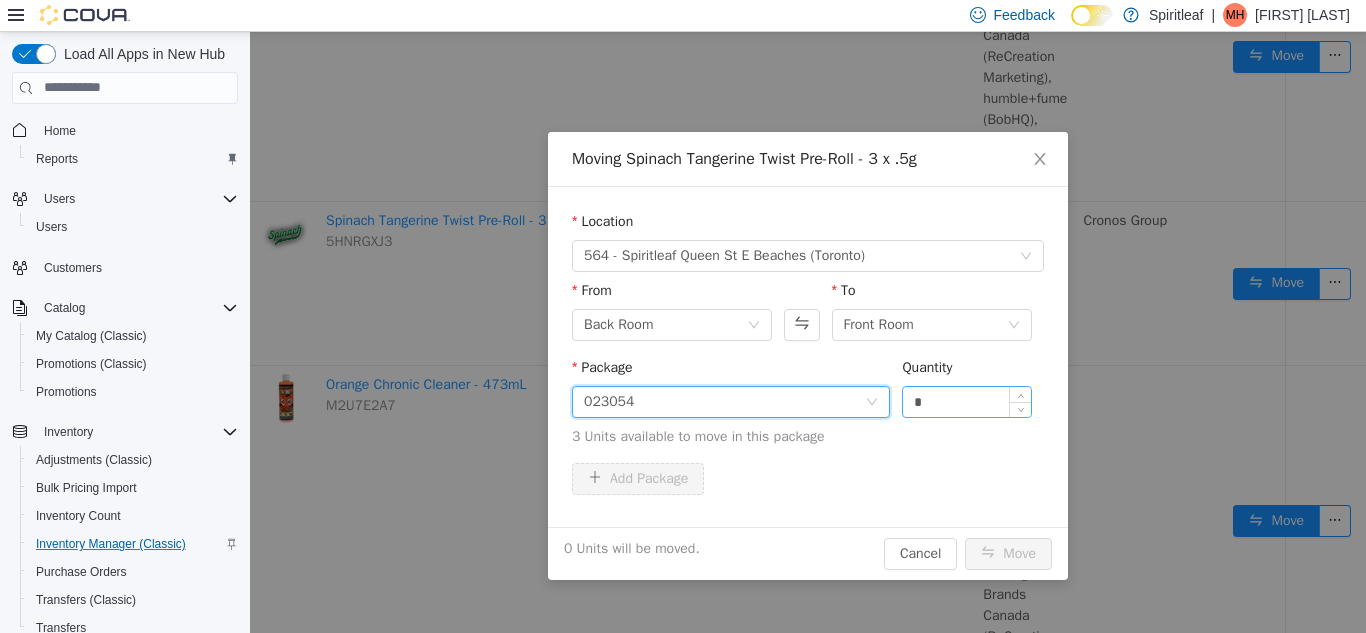 click on "*" at bounding box center (967, 401) 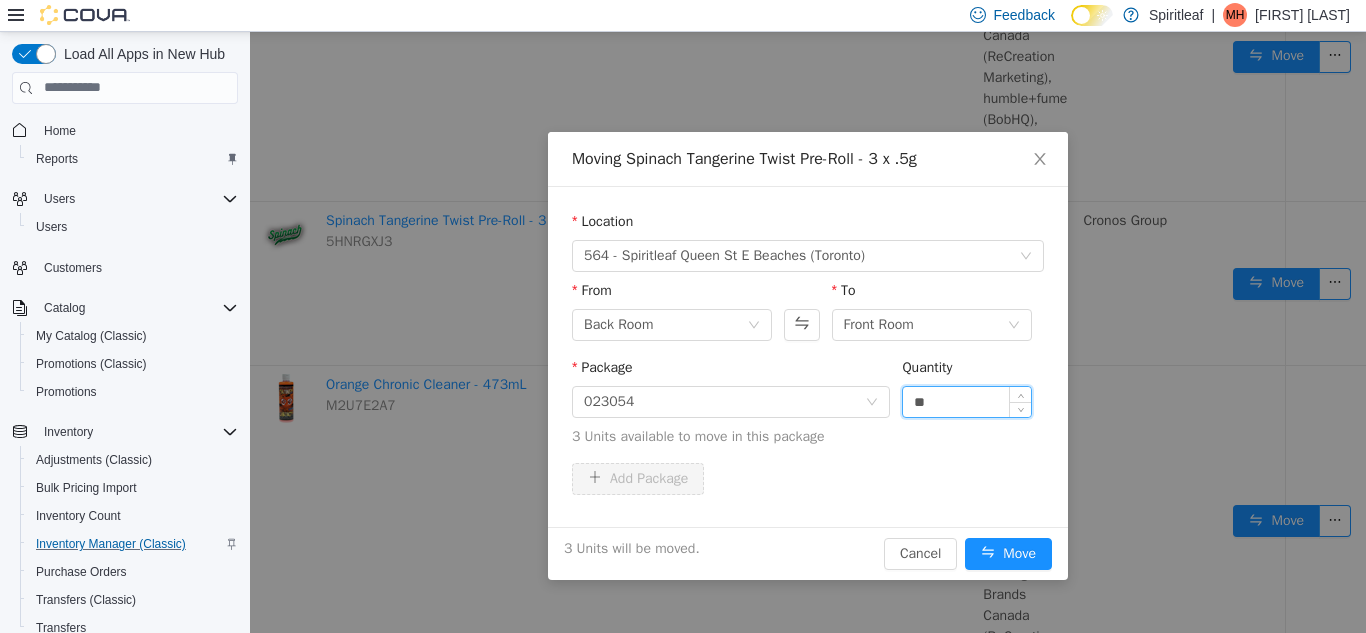type on "*" 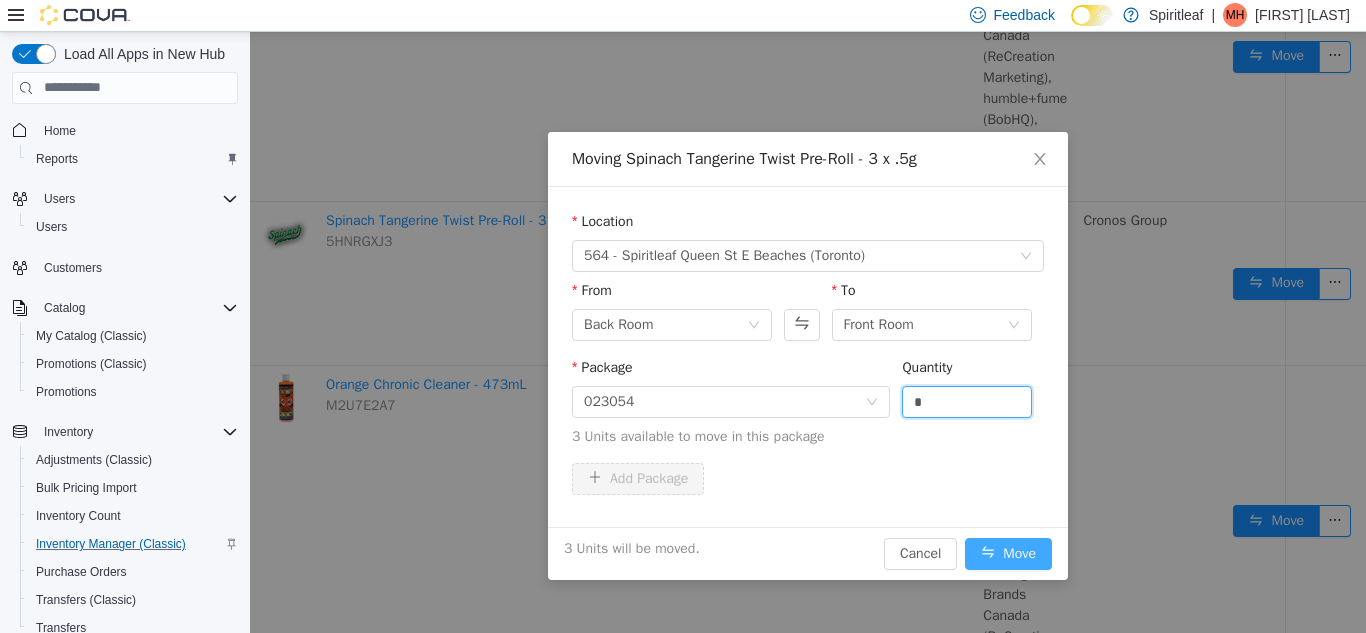 type on "*" 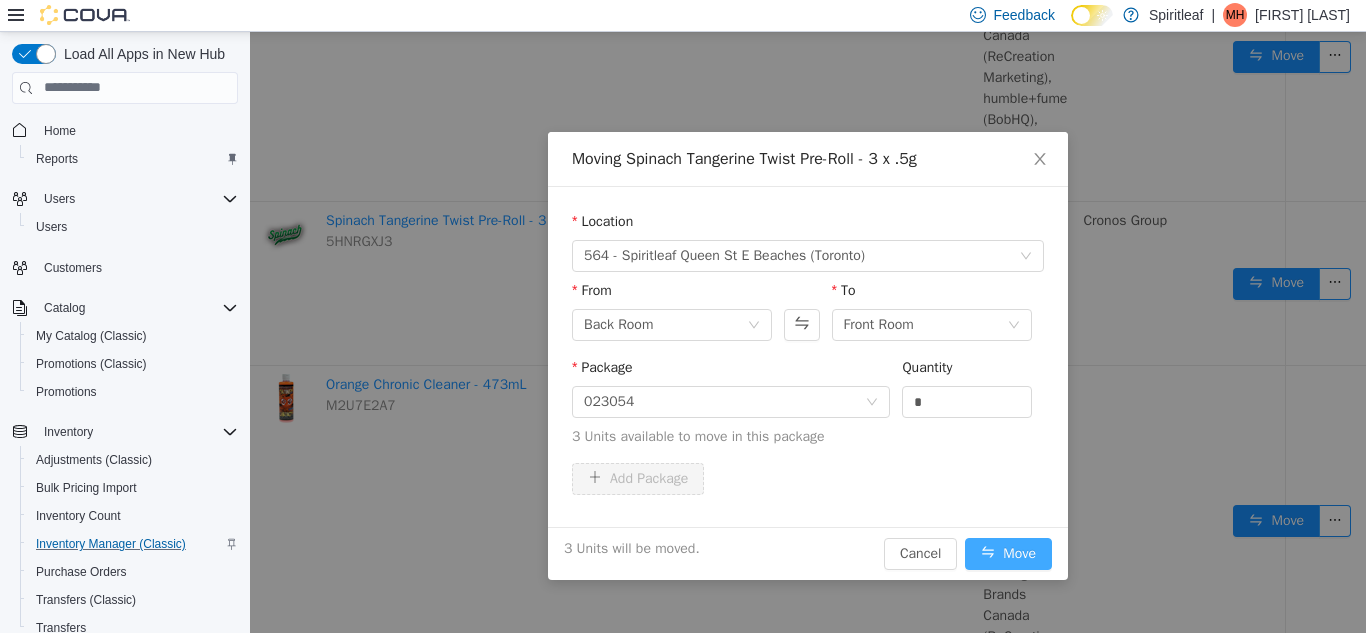 click on "Move" at bounding box center (1008, 553) 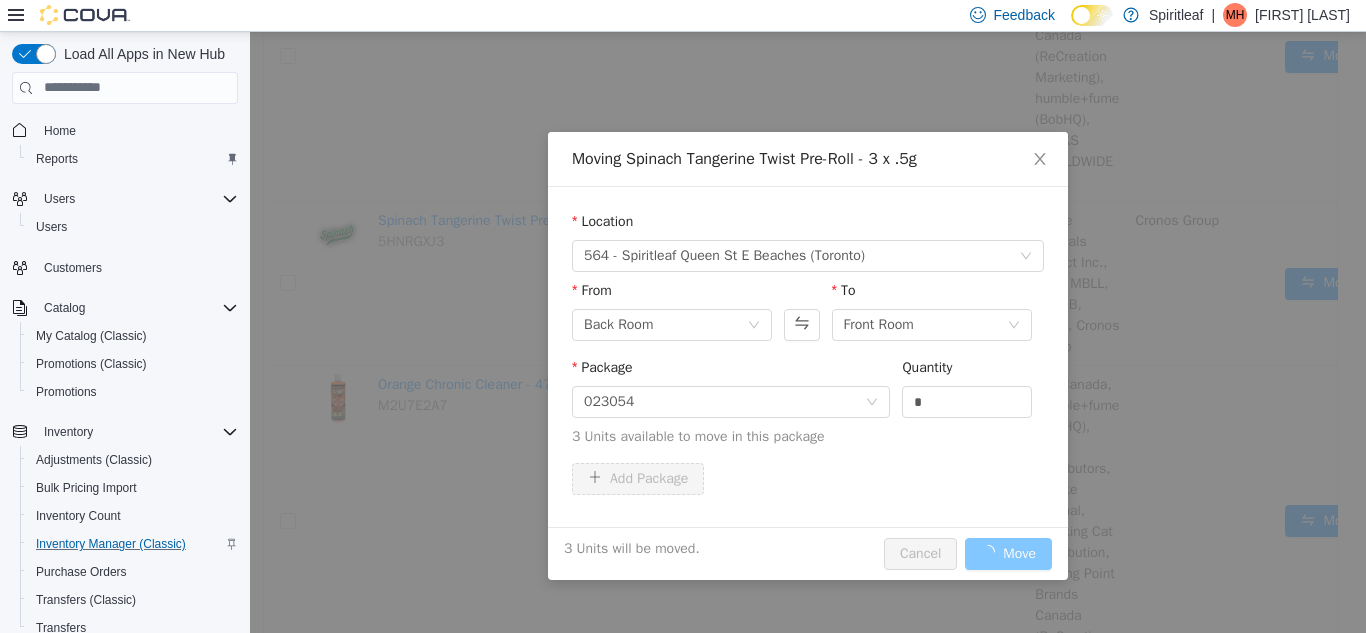 scroll, scrollTop: 1897, scrollLeft: 0, axis: vertical 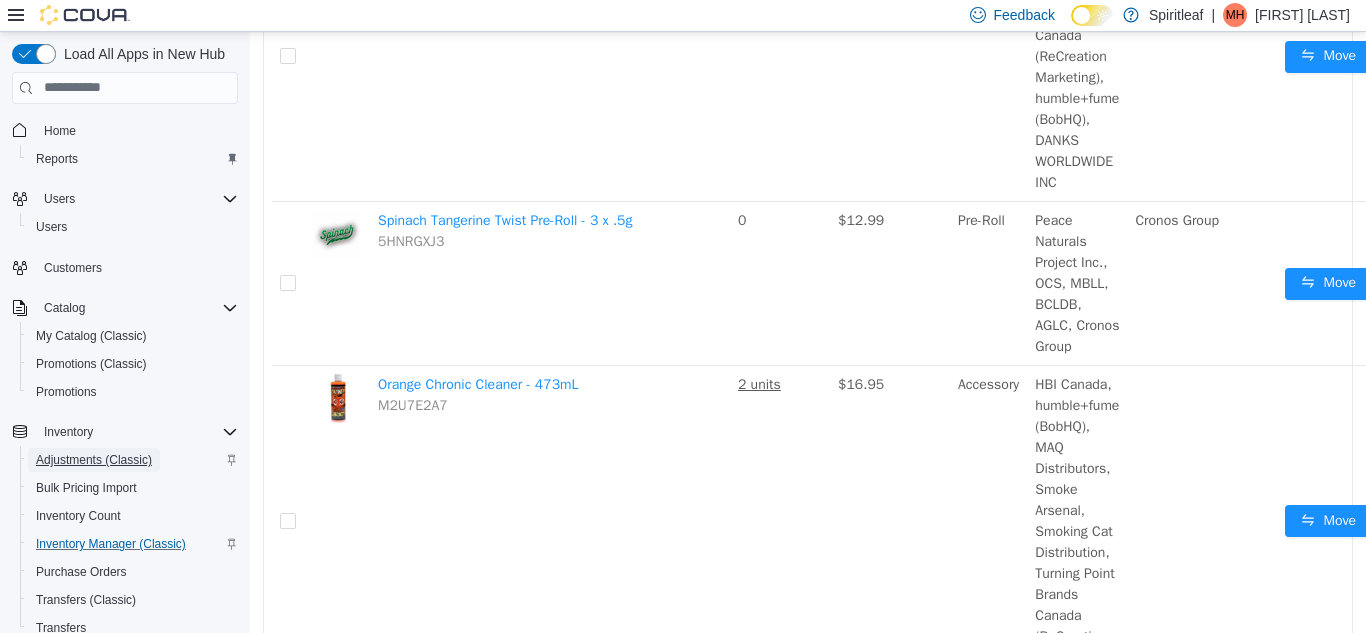click on "Adjustments (Classic)" at bounding box center [94, 460] 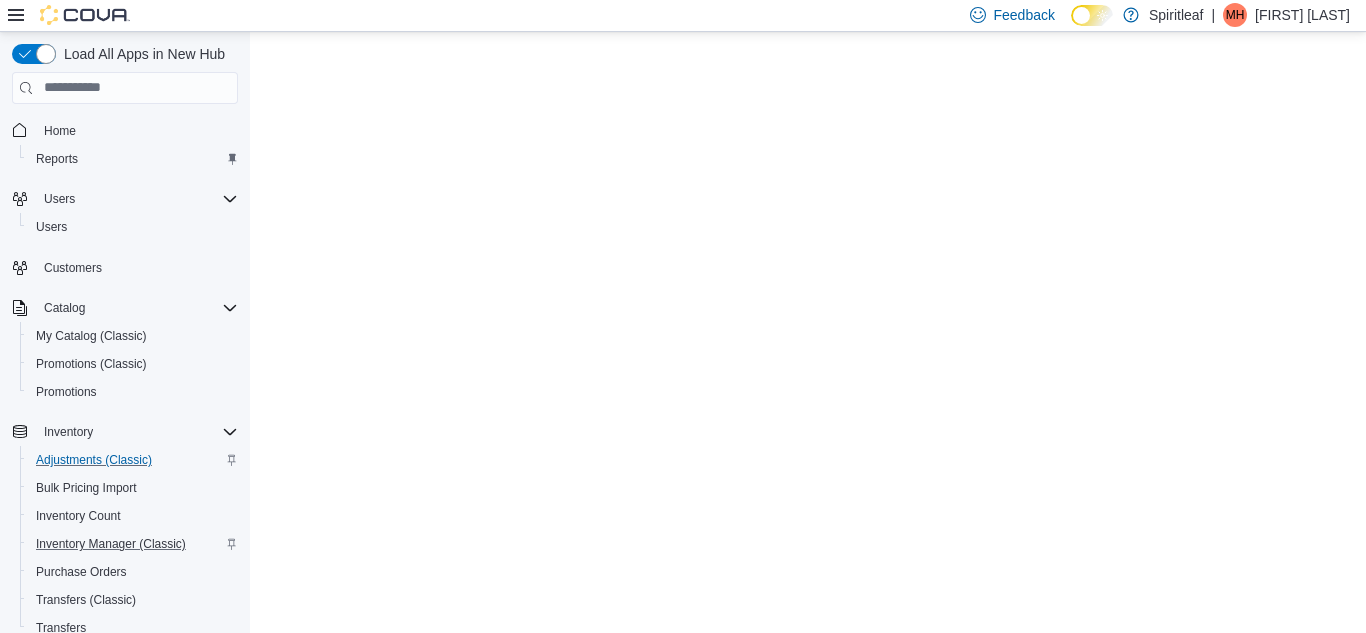 scroll, scrollTop: 0, scrollLeft: 0, axis: both 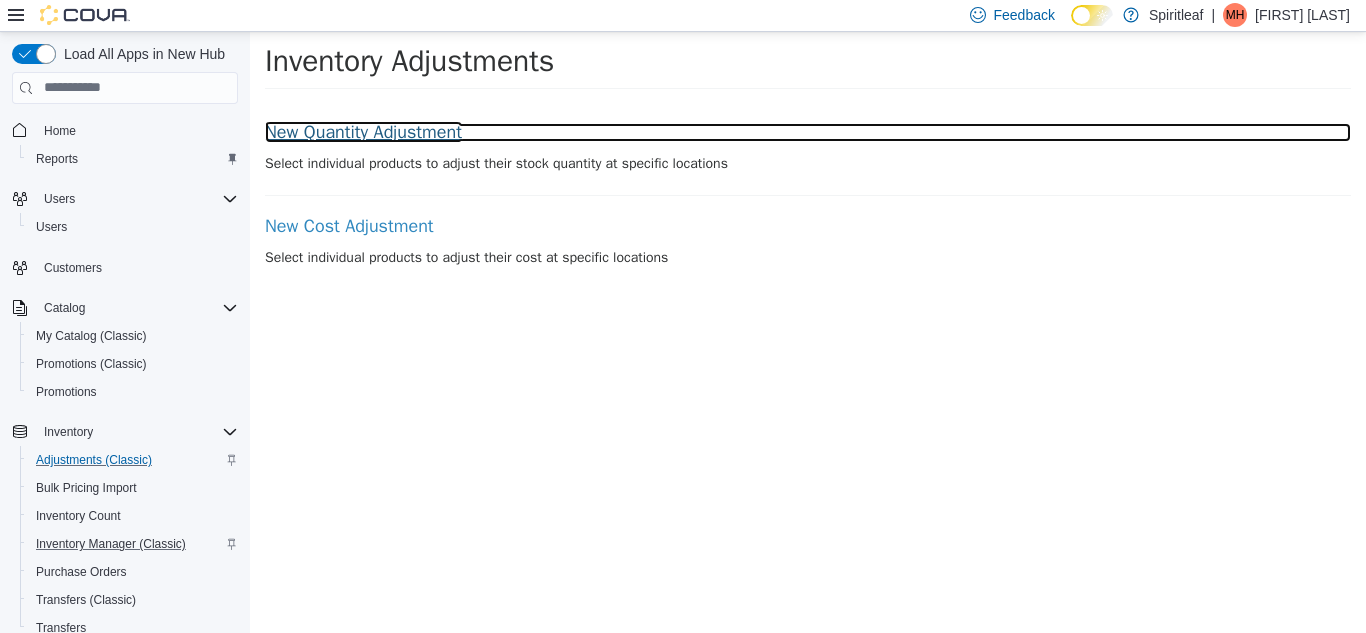 click on "New Quantity Adjustment" at bounding box center [808, 132] 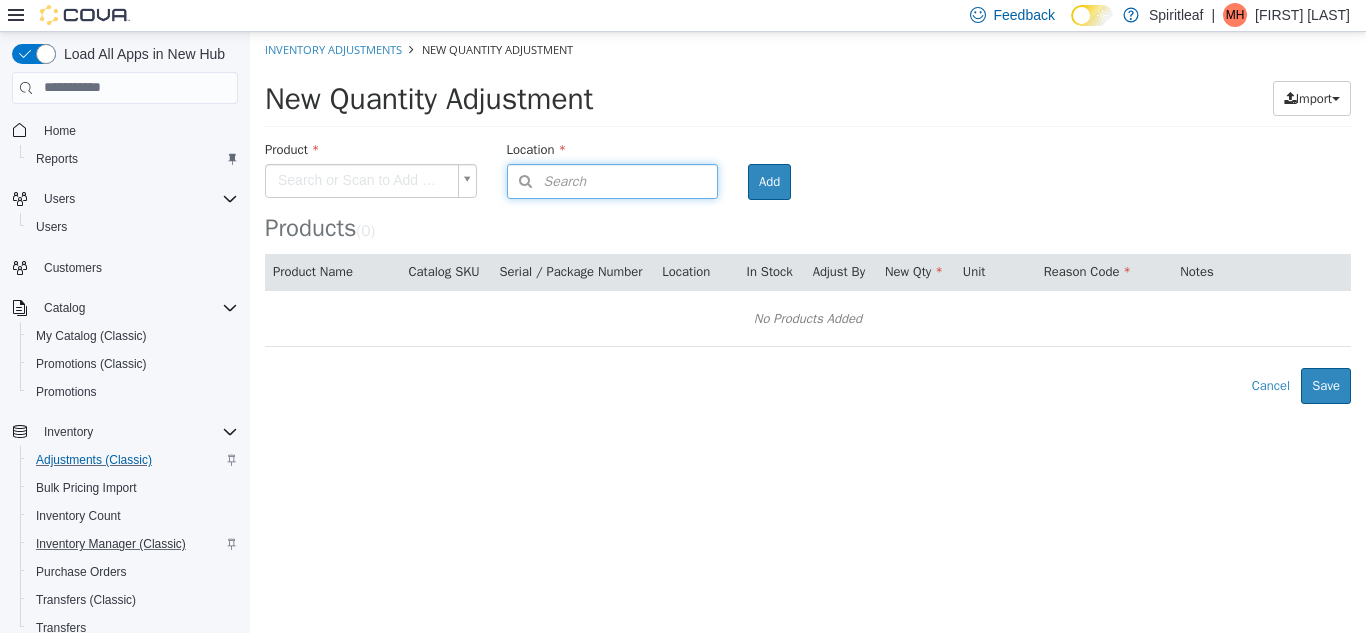 click on "Search" at bounding box center (547, 180) 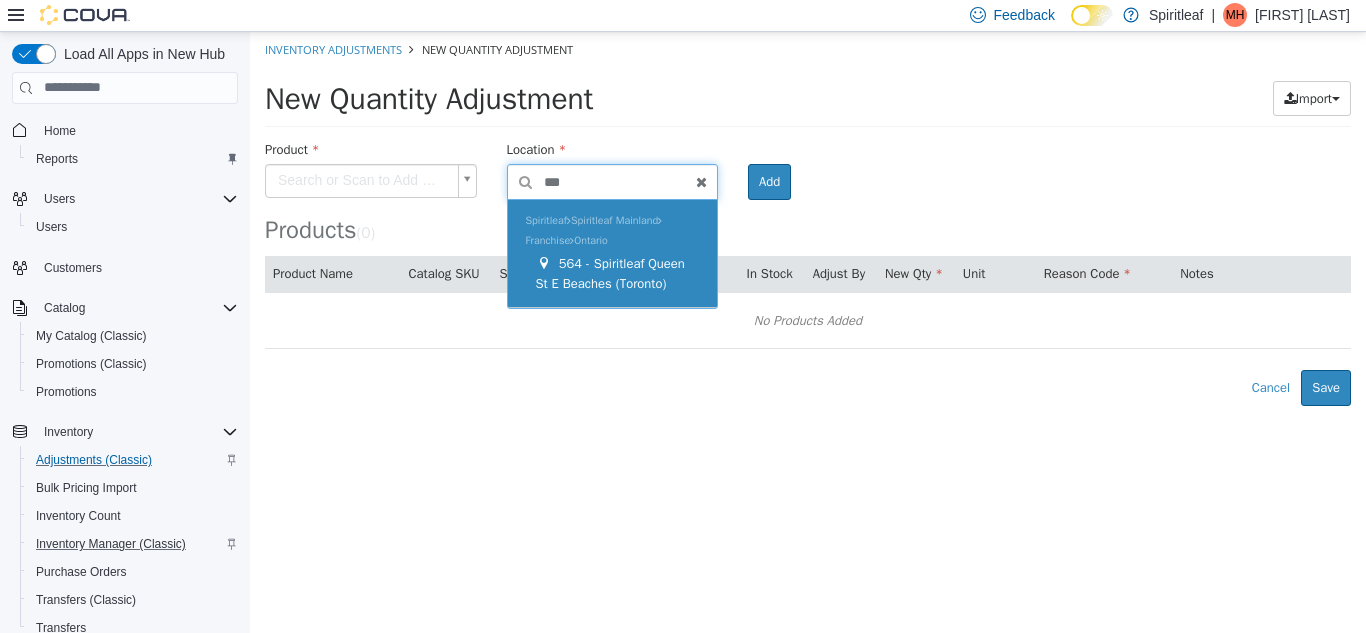 type on "***" 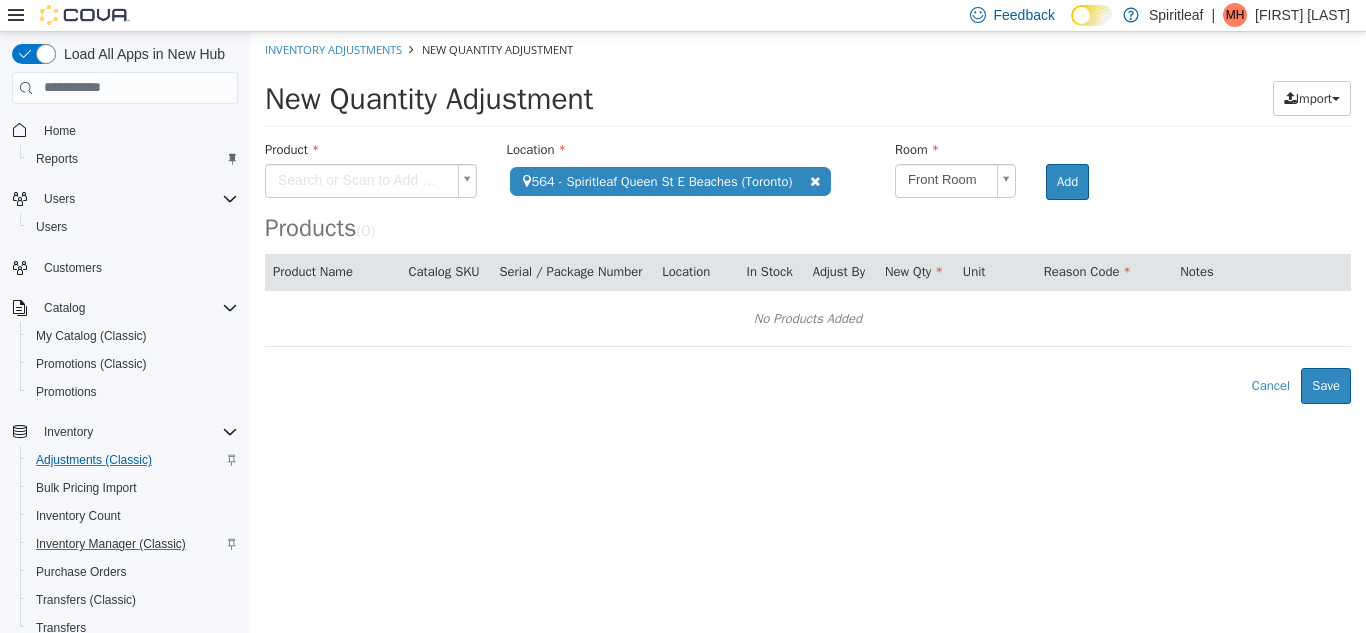 click on "**********" at bounding box center [808, 217] 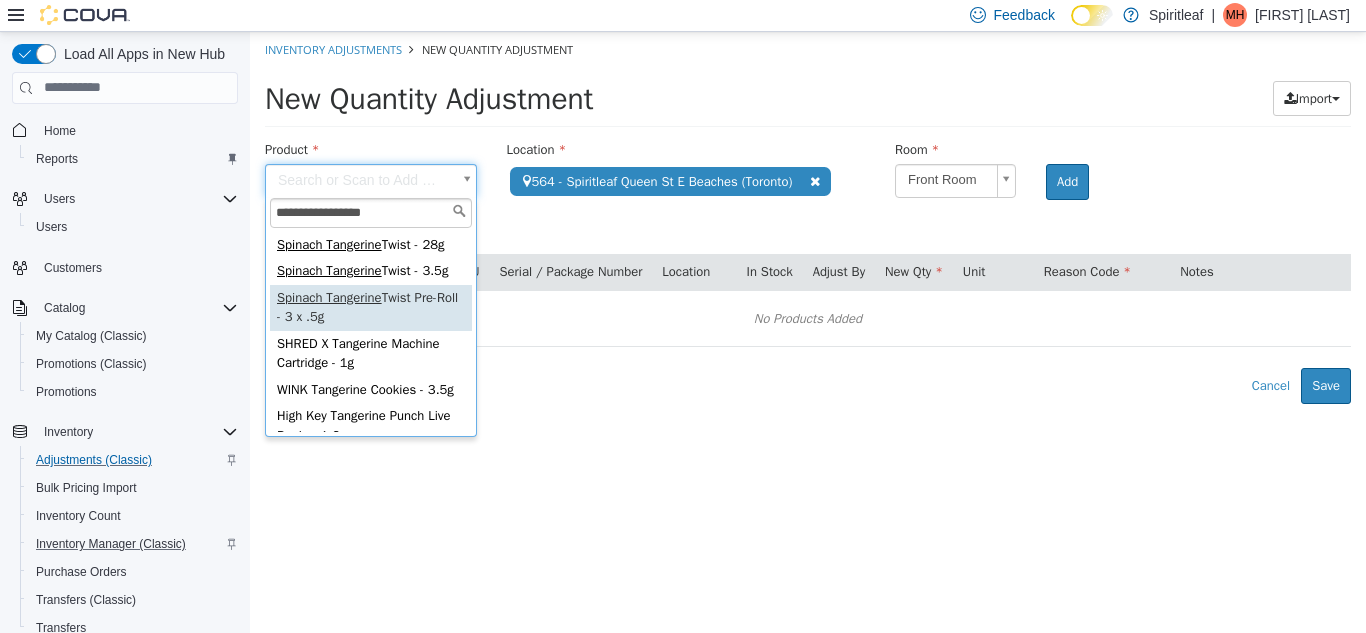 type on "**********" 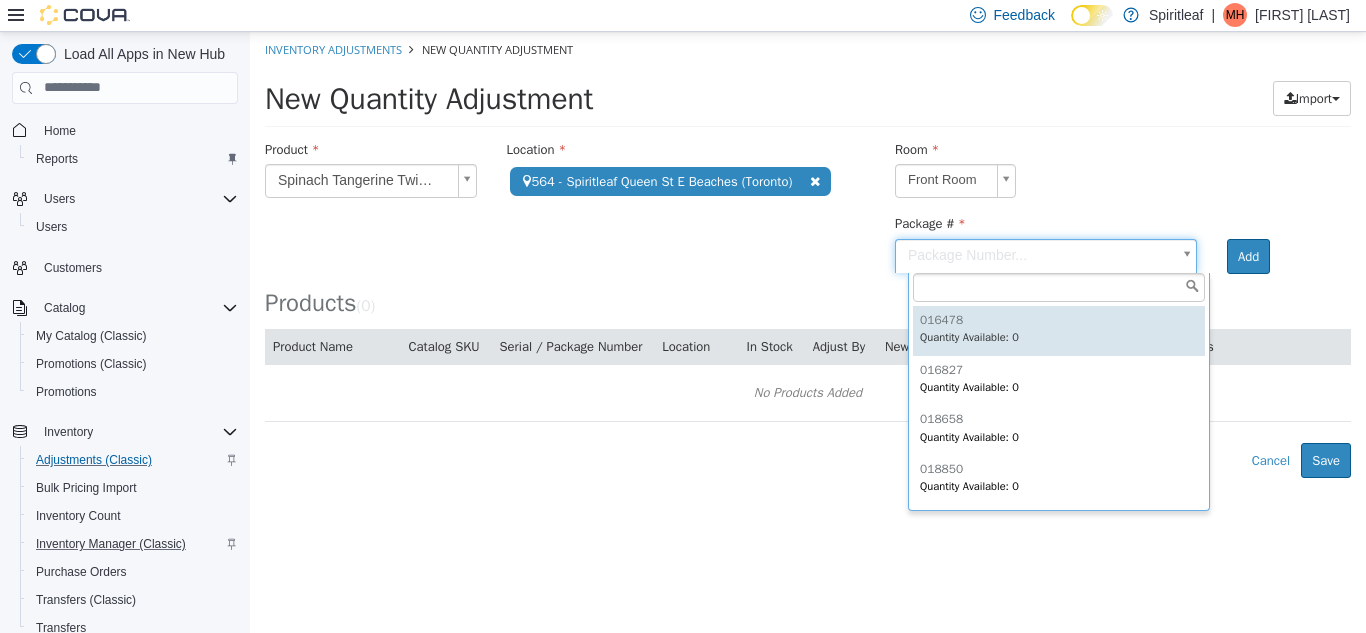 click on "**********" at bounding box center (808, 254) 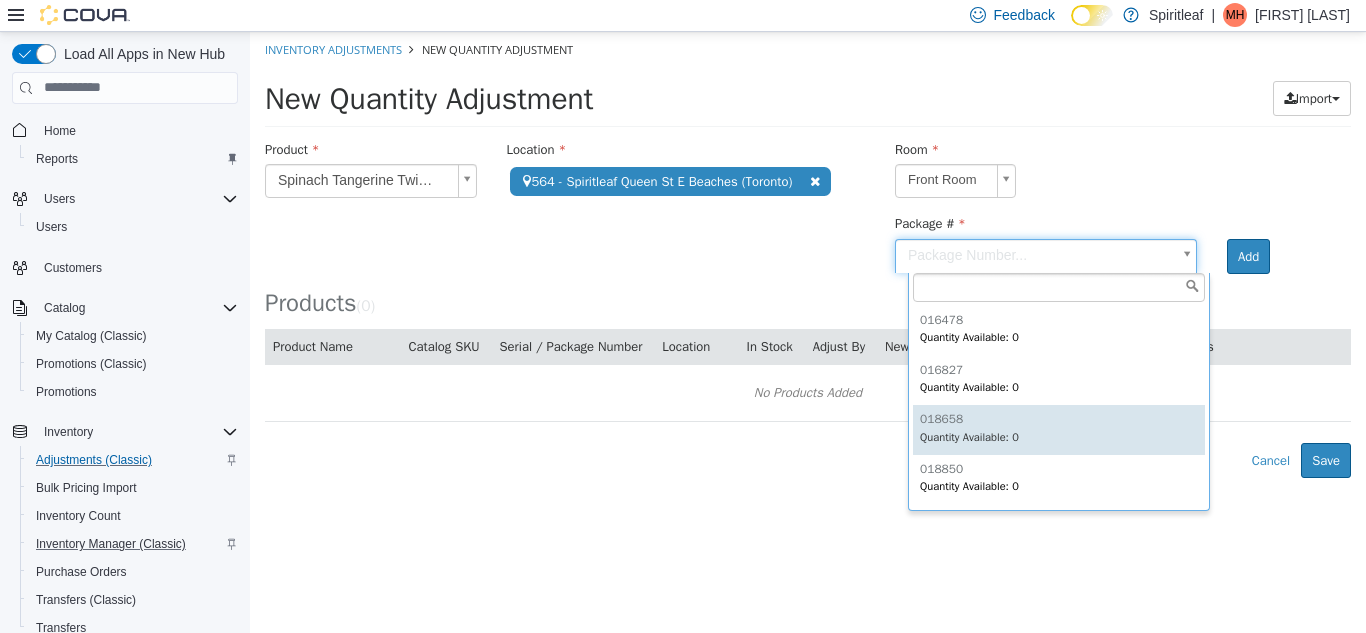 scroll, scrollTop: 99, scrollLeft: 0, axis: vertical 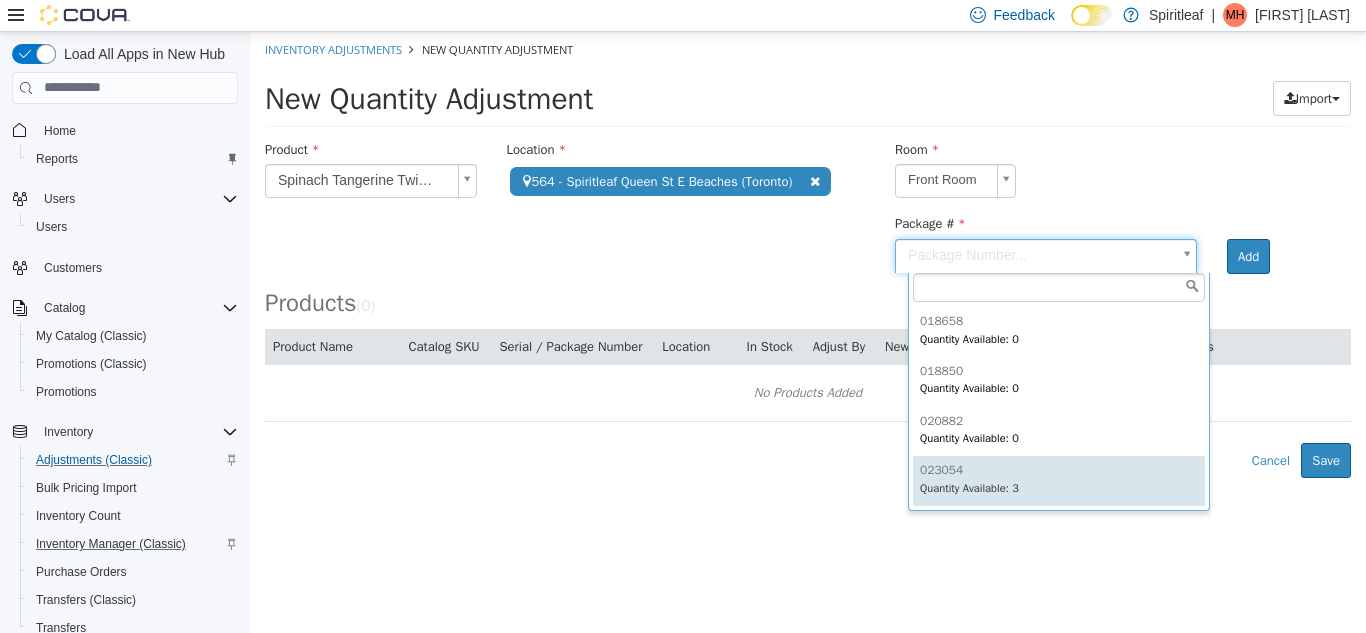type on "******" 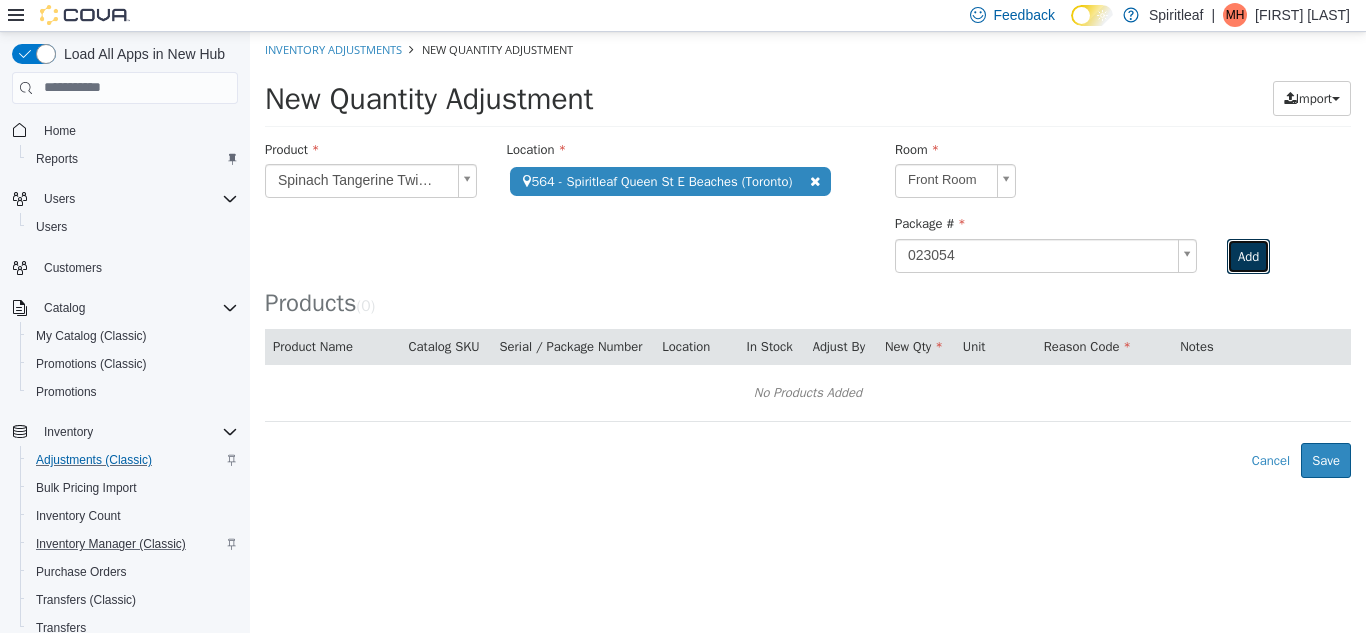 click on "Add" at bounding box center [1248, 256] 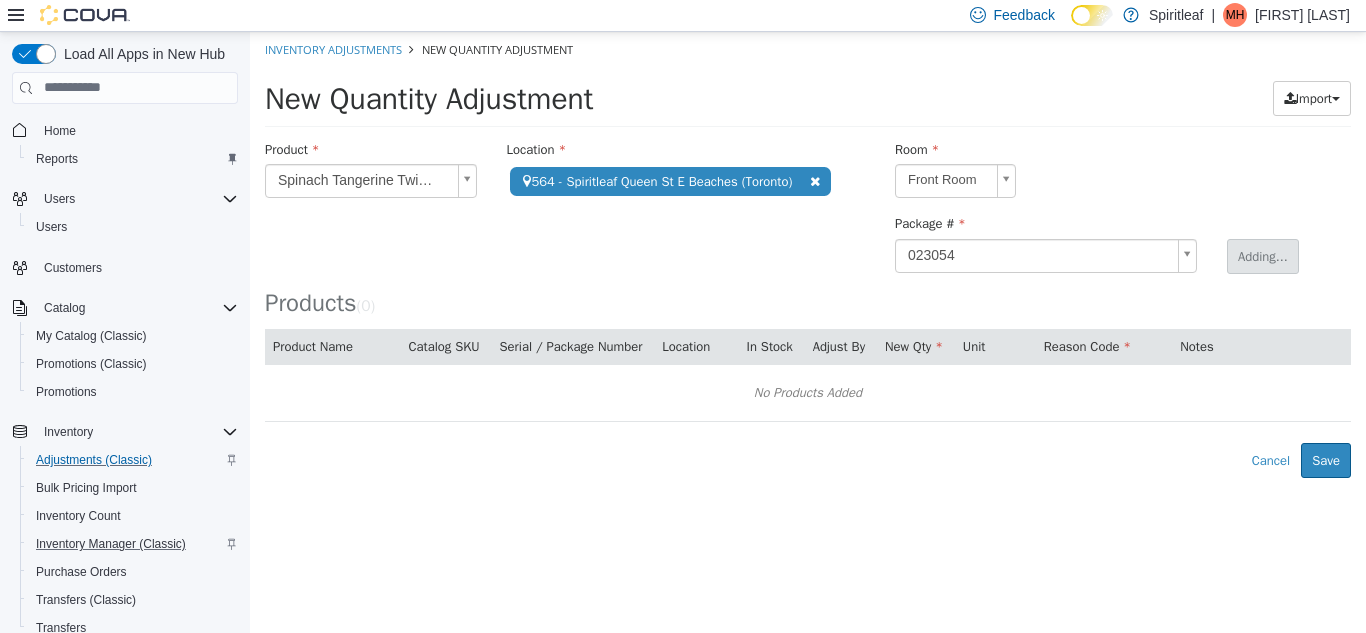 type 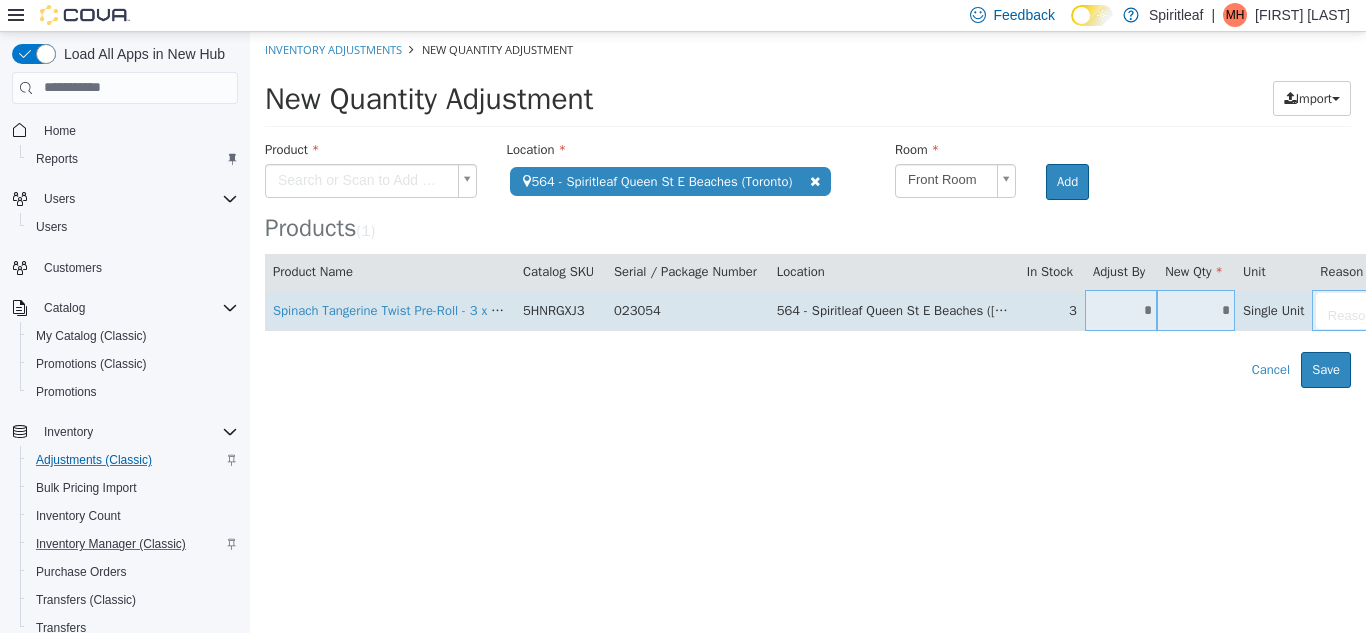 click on "*" at bounding box center [1121, 309] 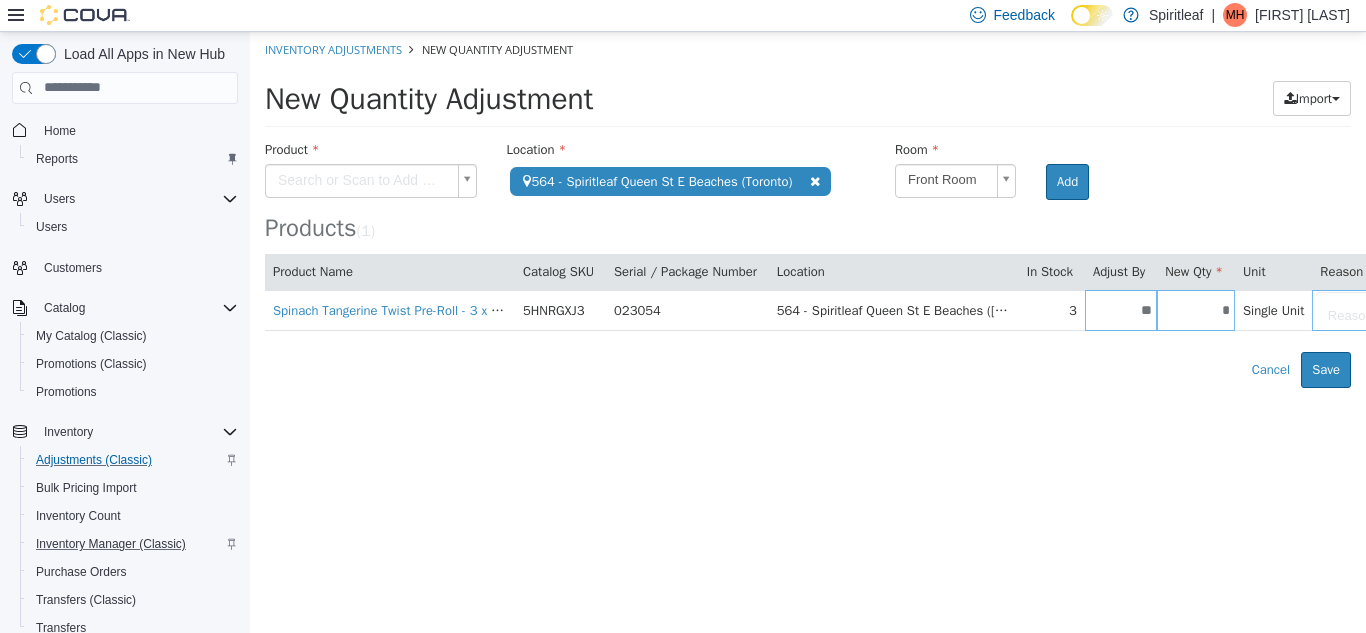 type on "**" 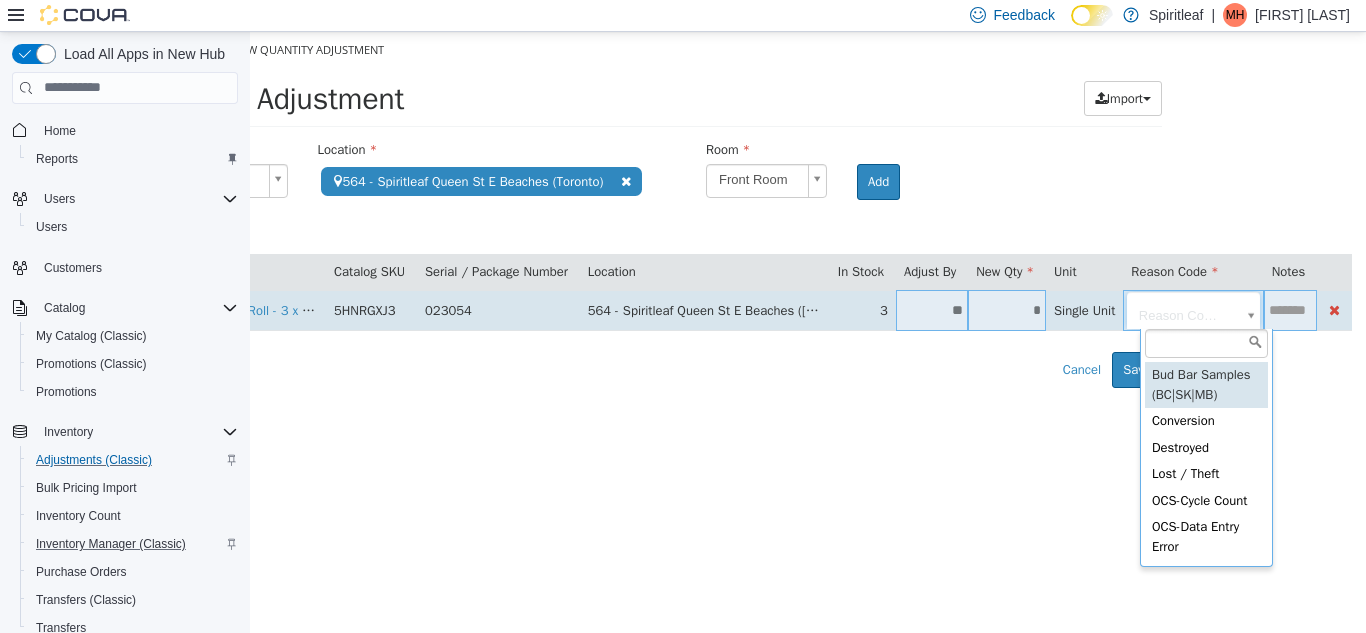 scroll, scrollTop: 0, scrollLeft: 116, axis: horizontal 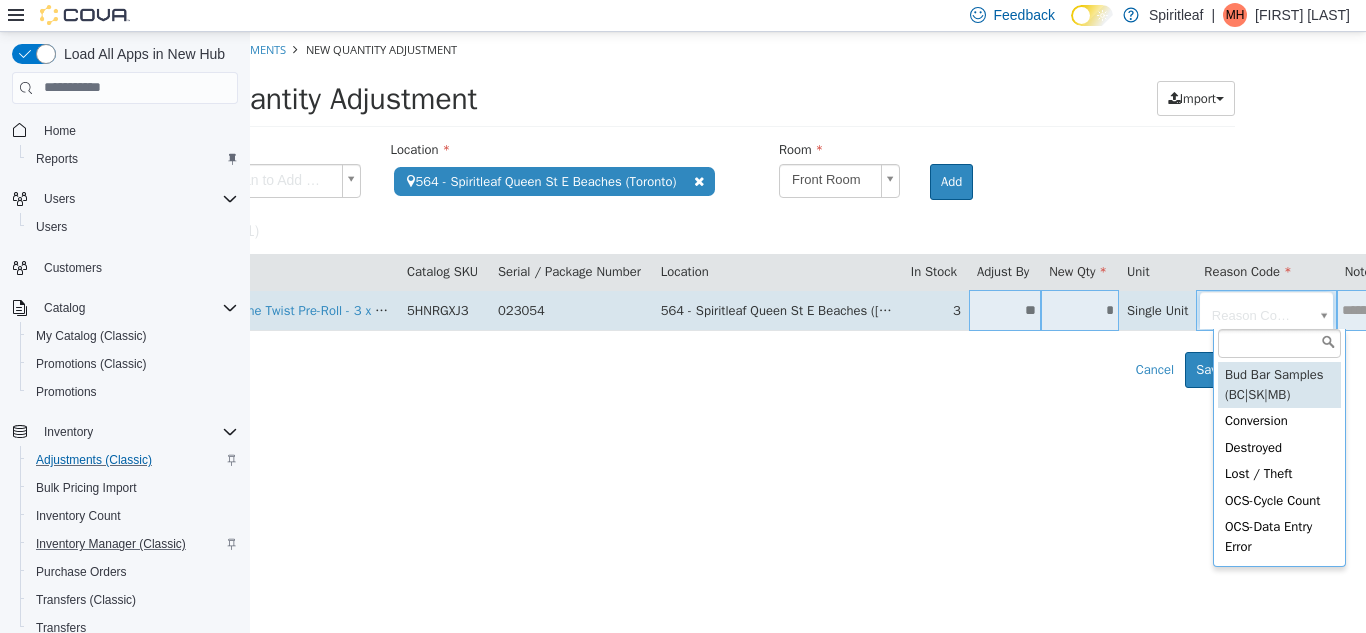 click on "**********" at bounding box center [692, 209] 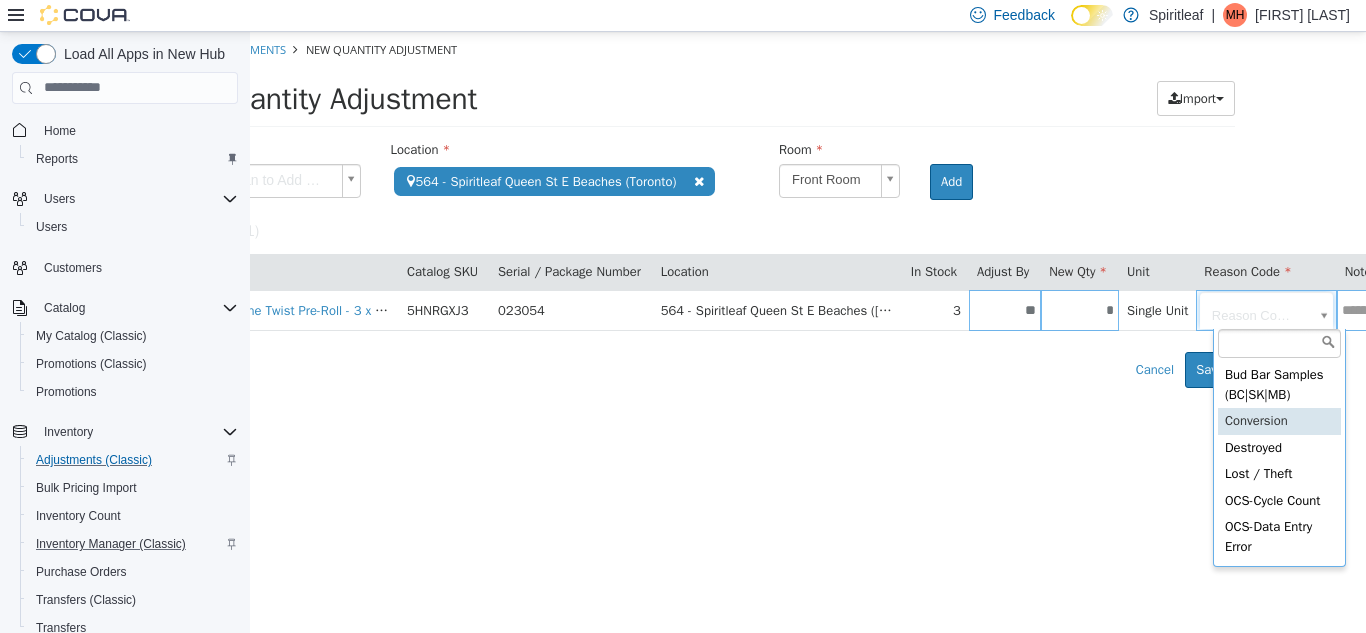 scroll, scrollTop: 722, scrollLeft: 0, axis: vertical 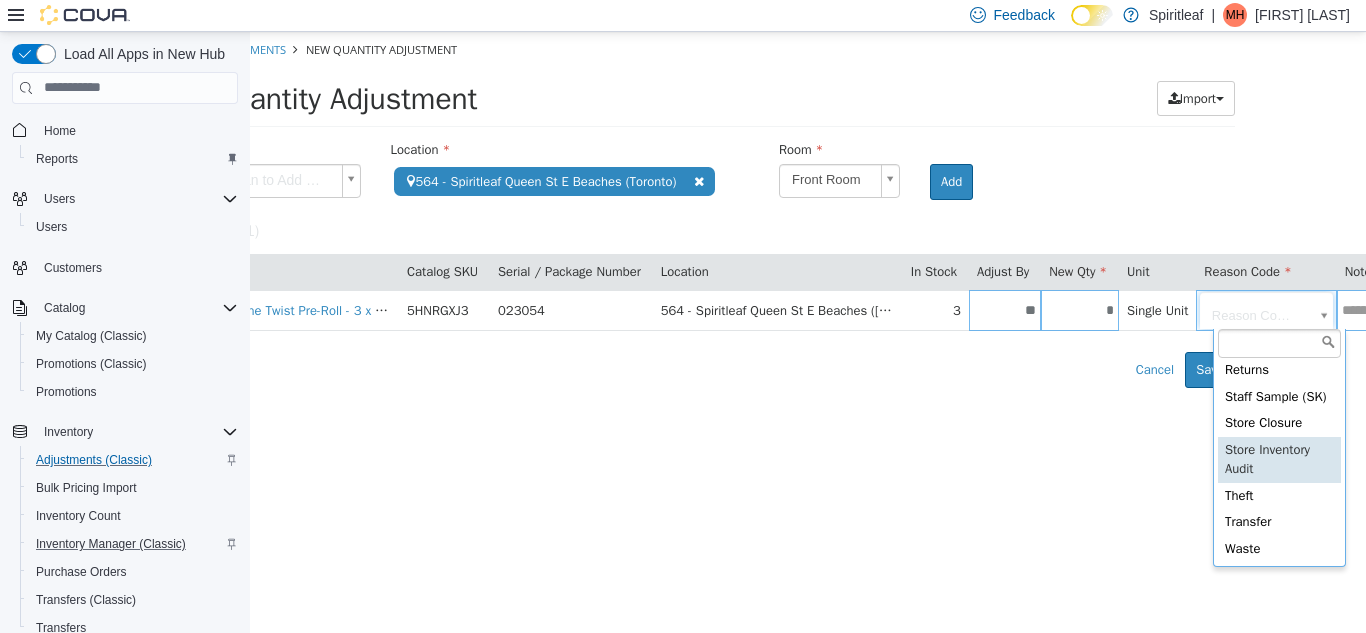 type on "**********" 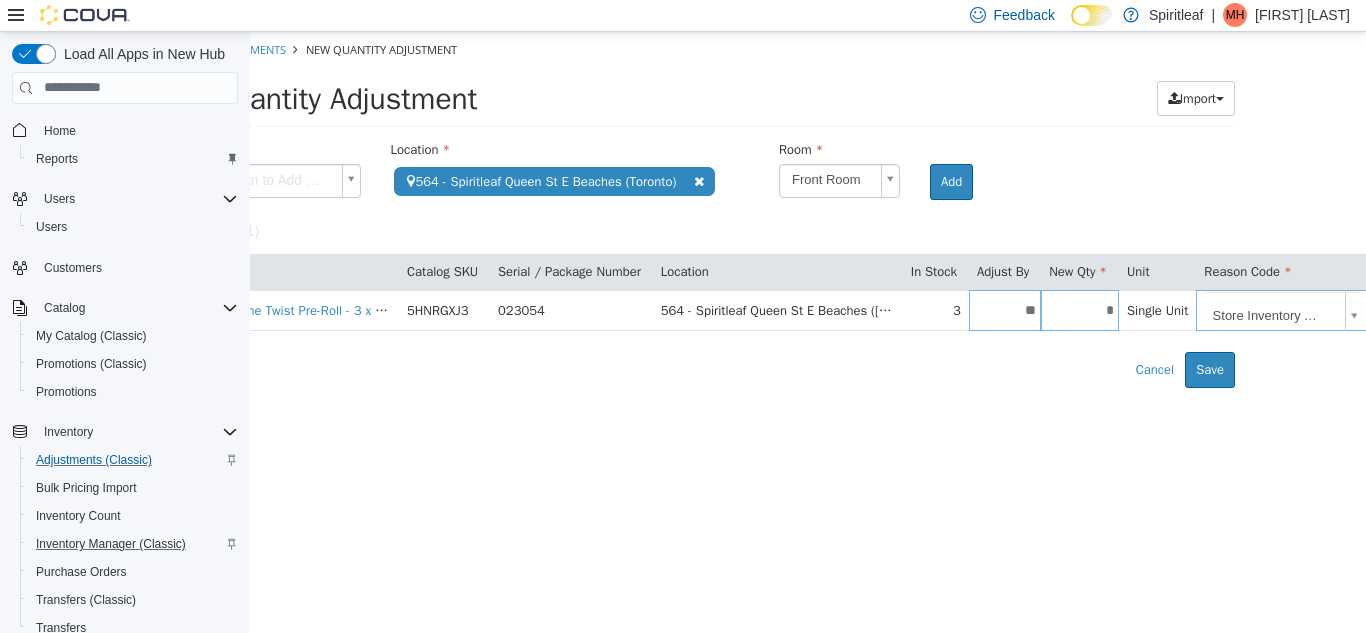 click on "**********" at bounding box center [692, 209] 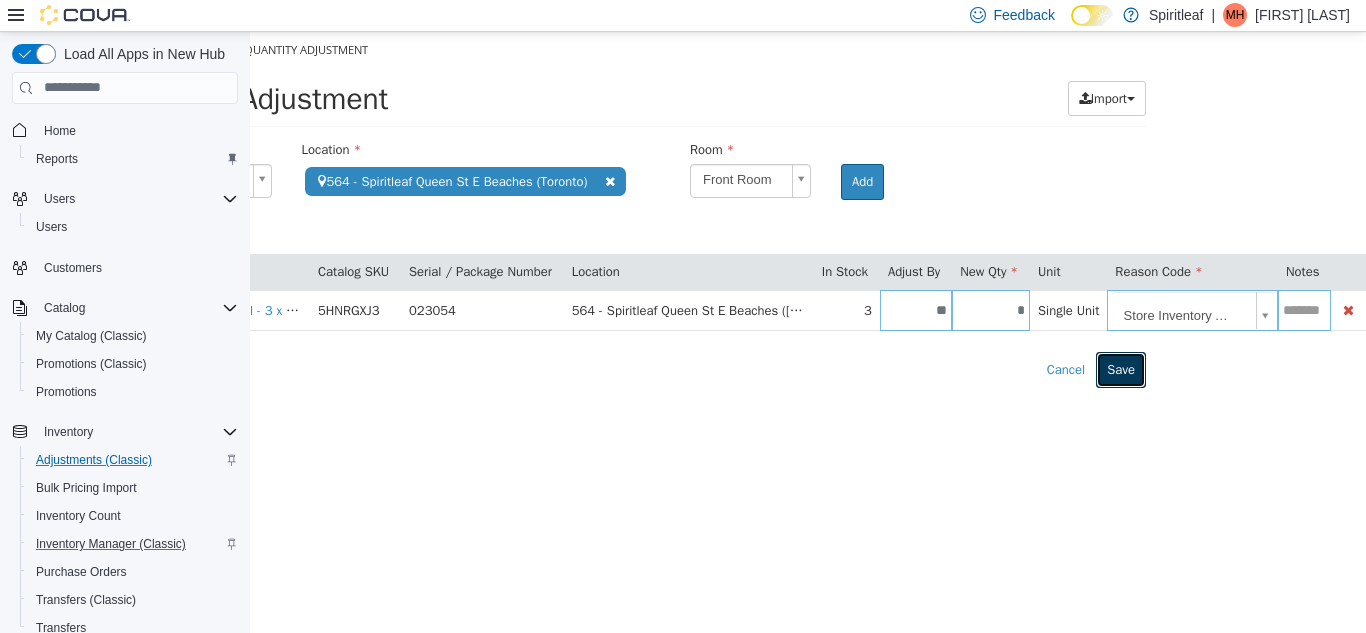 click on "Save" at bounding box center [1121, 369] 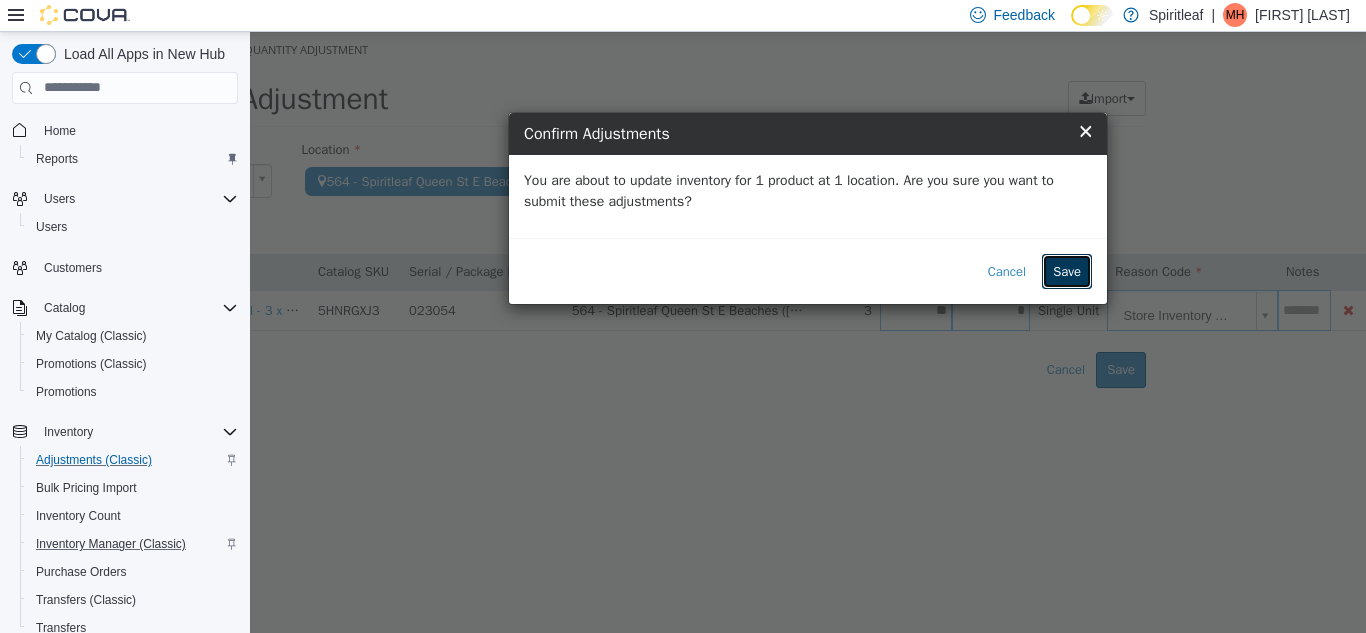 click on "Save" at bounding box center [1067, 271] 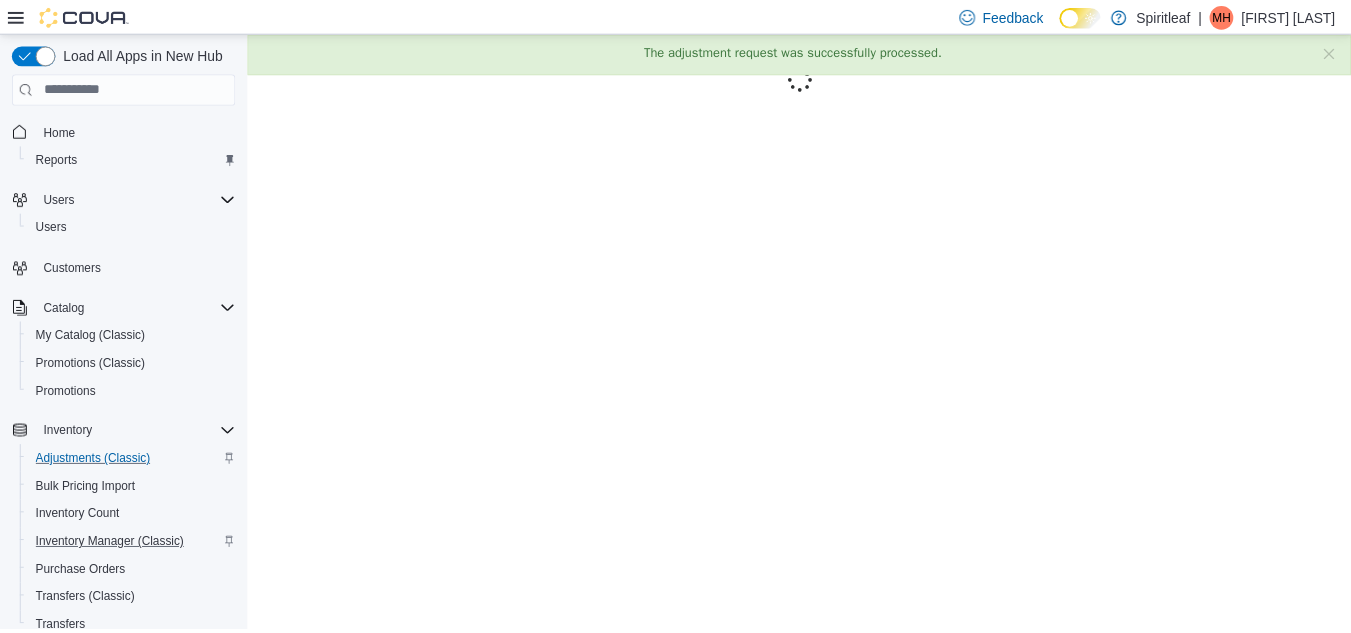 scroll, scrollTop: 0, scrollLeft: 0, axis: both 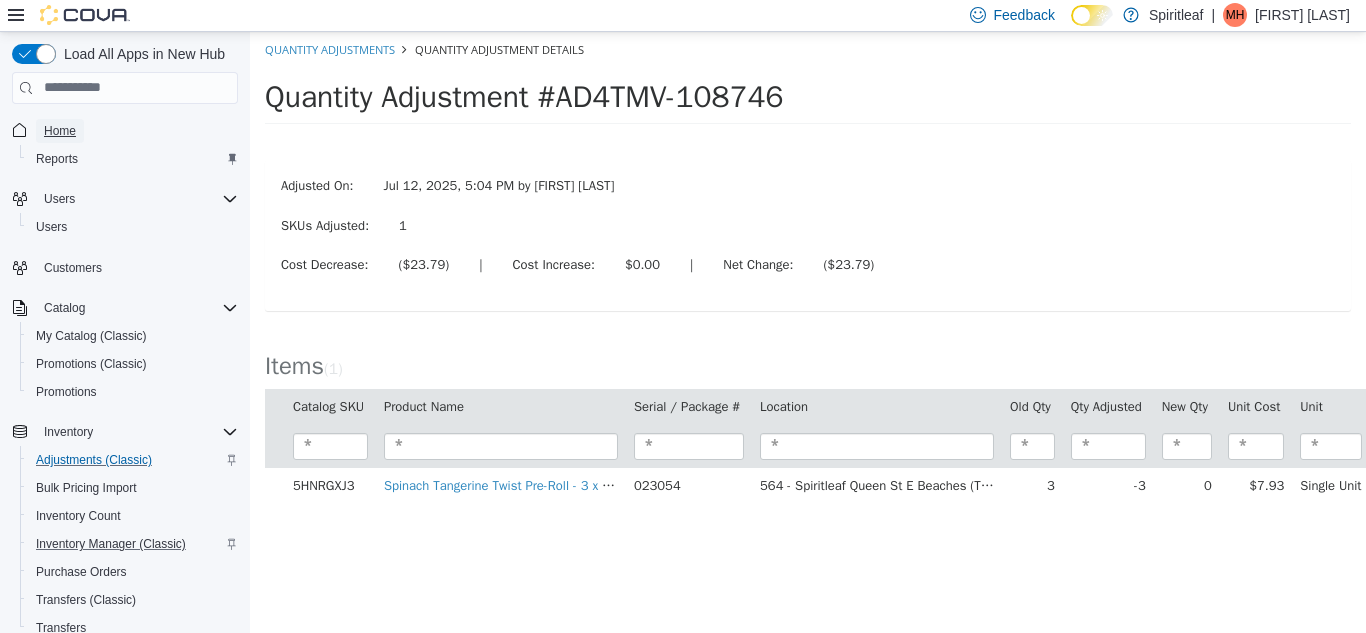 click on "Home" at bounding box center (60, 131) 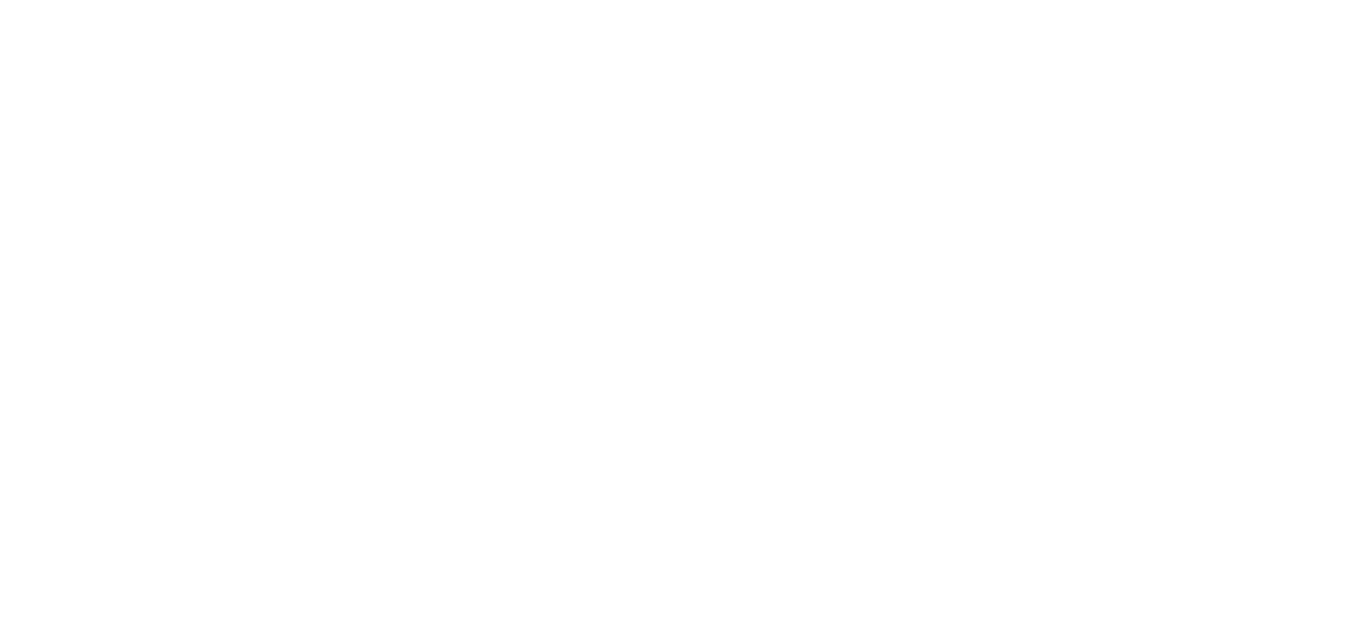 scroll, scrollTop: 0, scrollLeft: 0, axis: both 